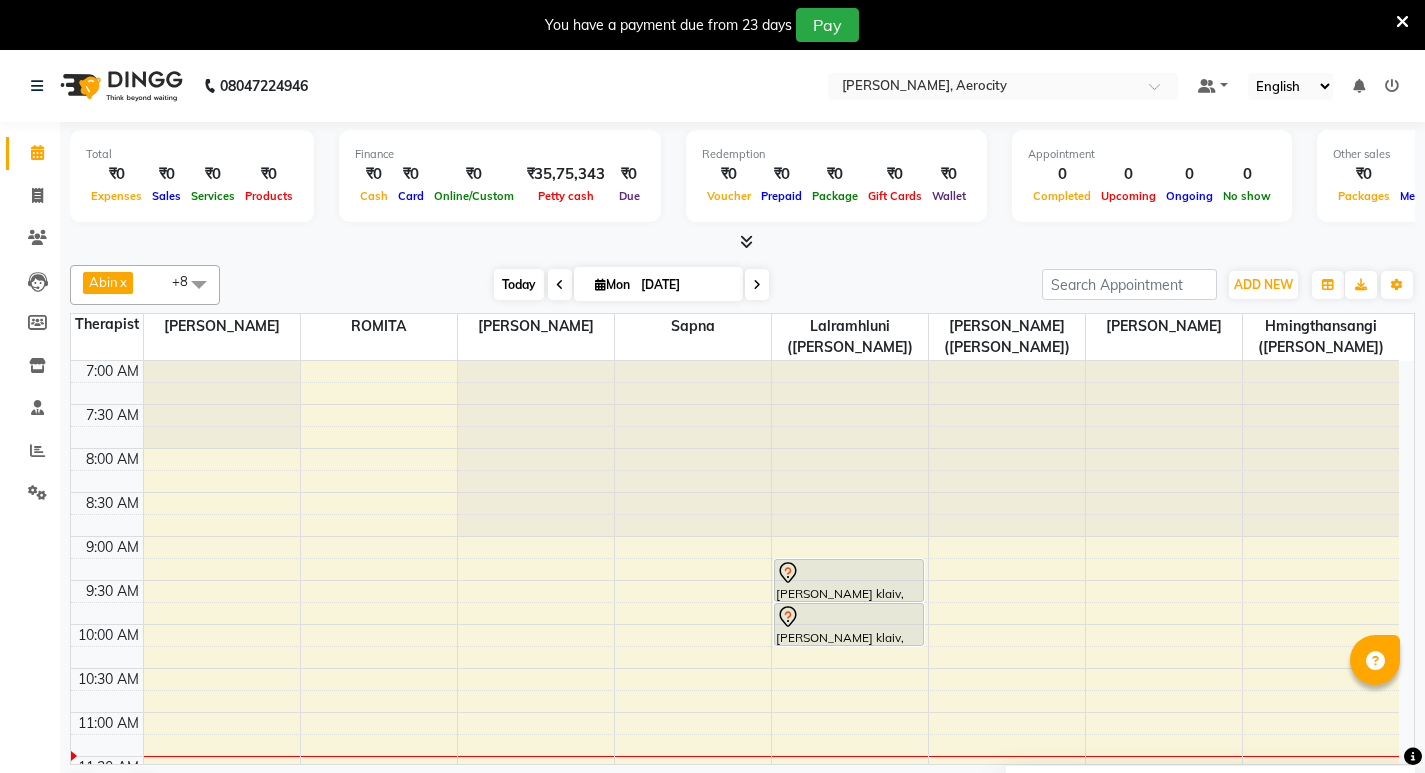 scroll, scrollTop: 0, scrollLeft: 0, axis: both 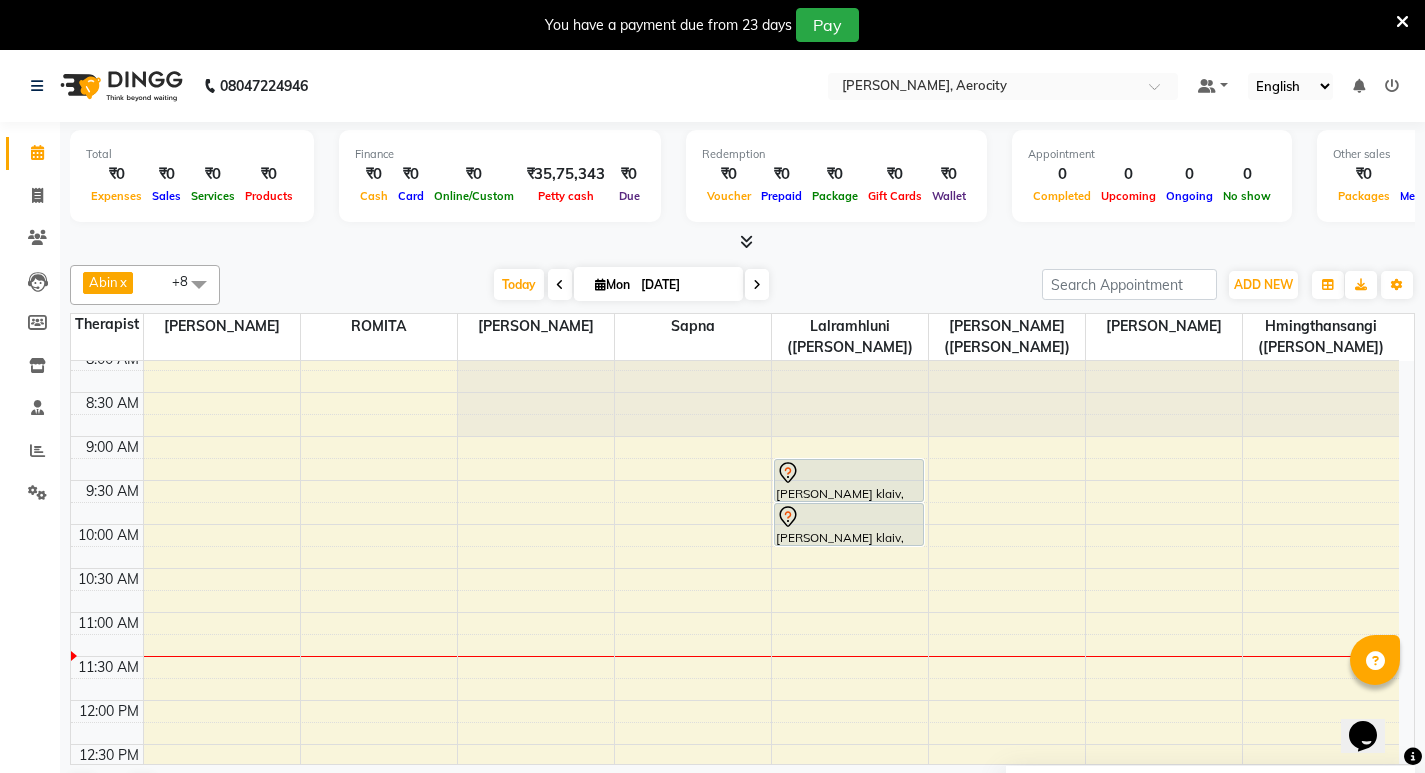 click at bounding box center [560, 285] 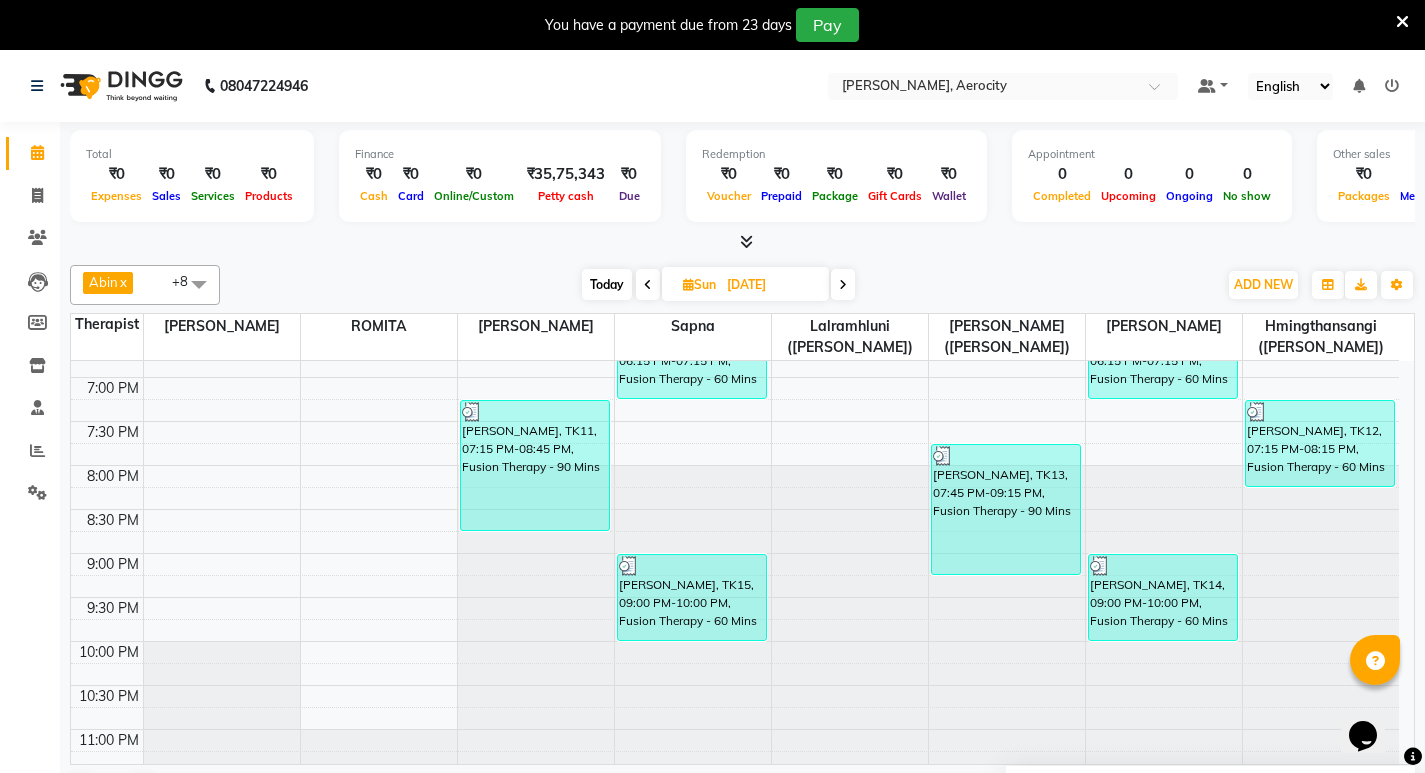 scroll, scrollTop: 1053, scrollLeft: 0, axis: vertical 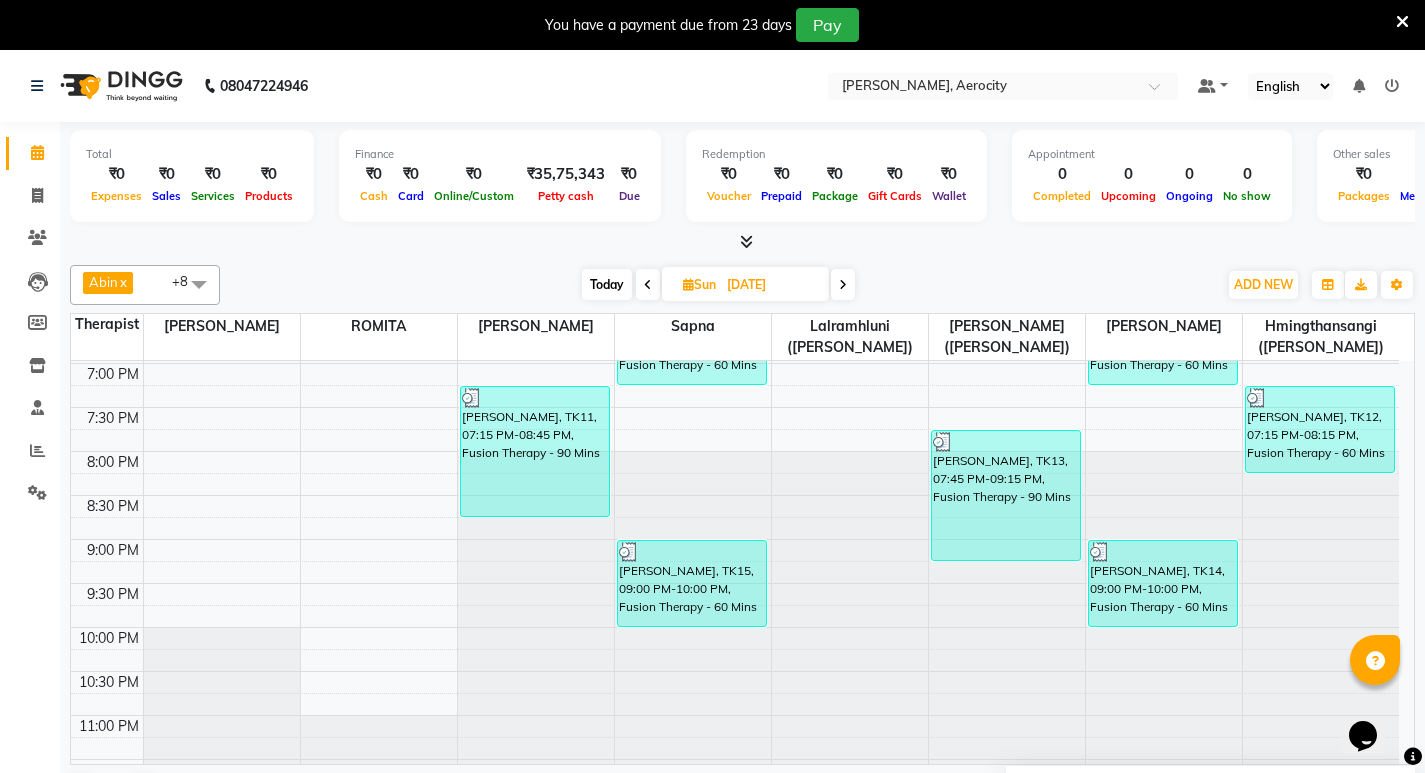 click at bounding box center (648, 285) 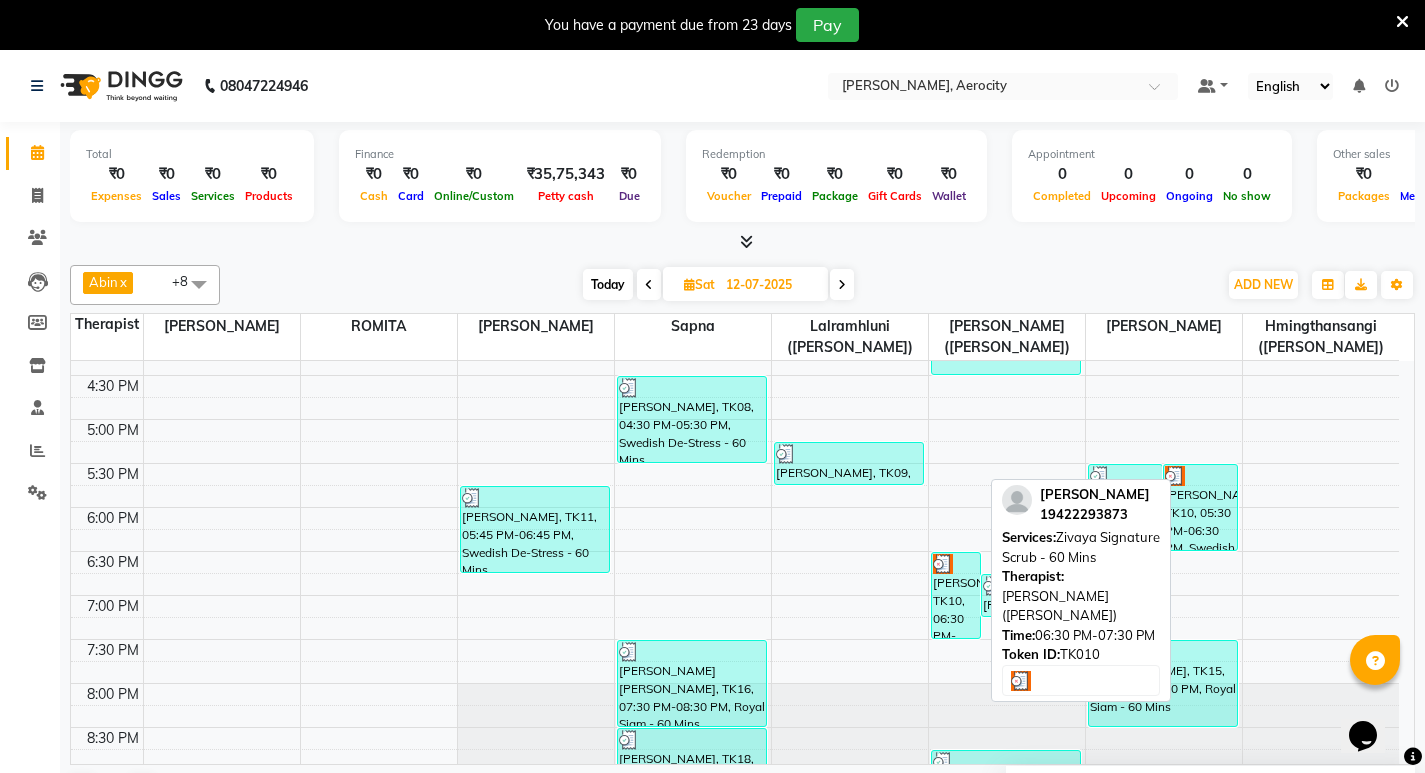 scroll, scrollTop: 792, scrollLeft: 0, axis: vertical 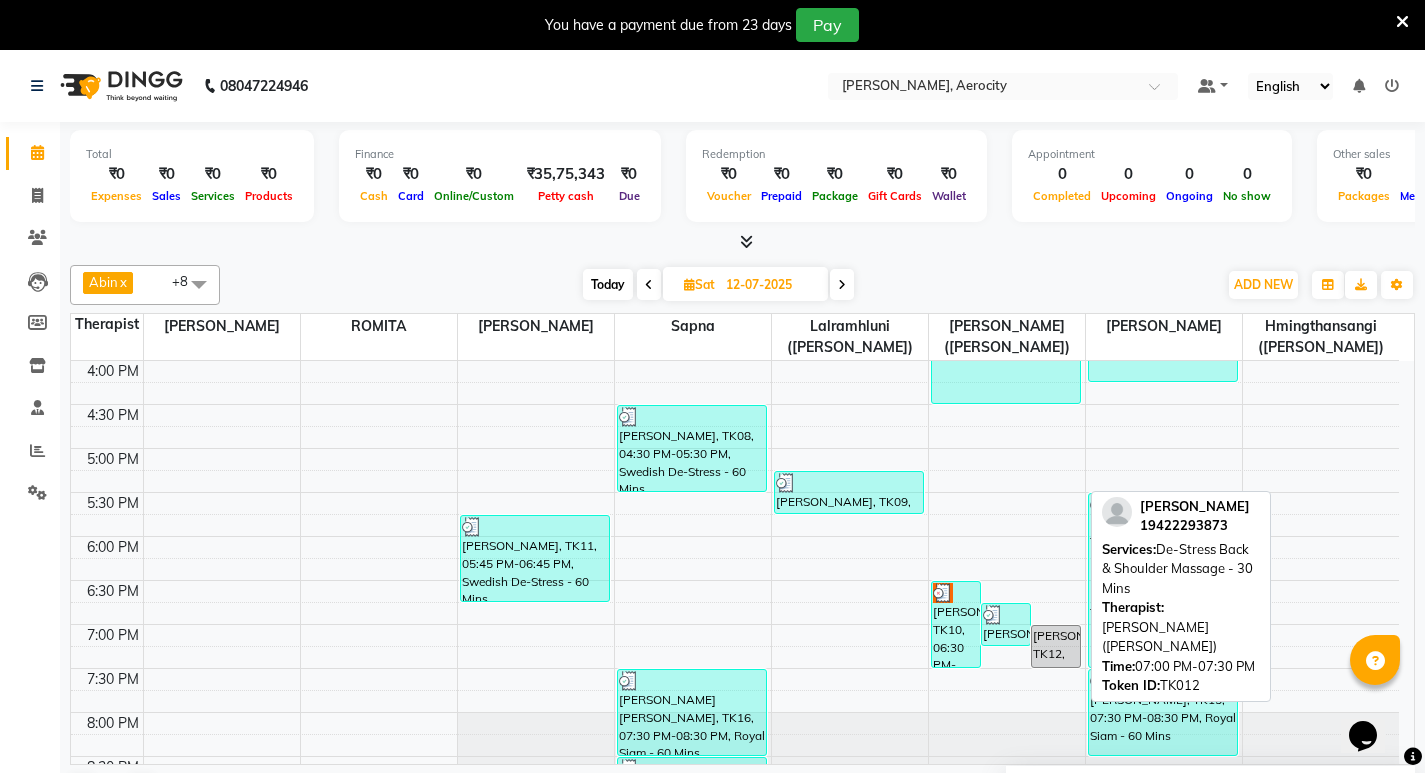 click on "[PERSON_NAME], TK12, 07:00 PM-07:30 PM, De-Stress Back & Shoulder Massage - 30 Mins" at bounding box center (1056, 646) 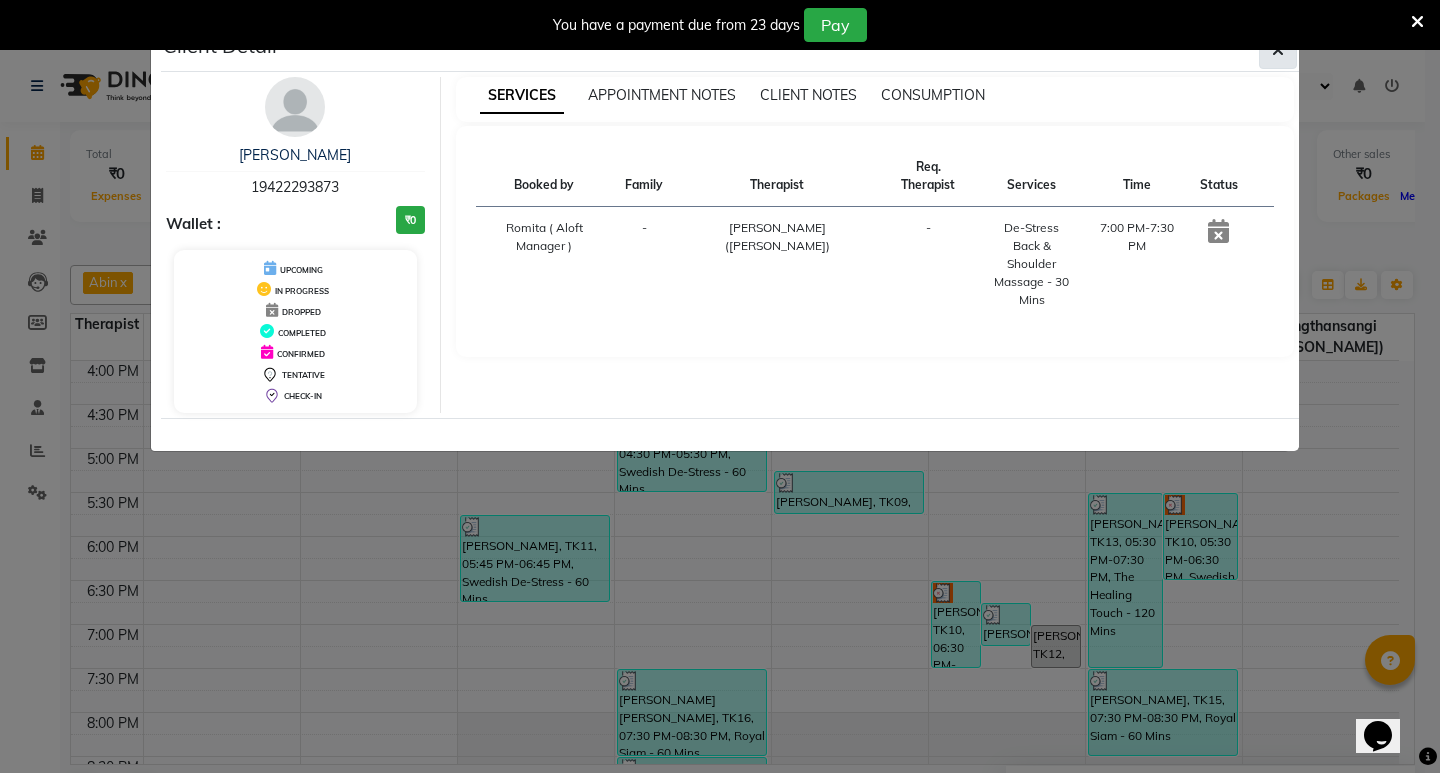 click 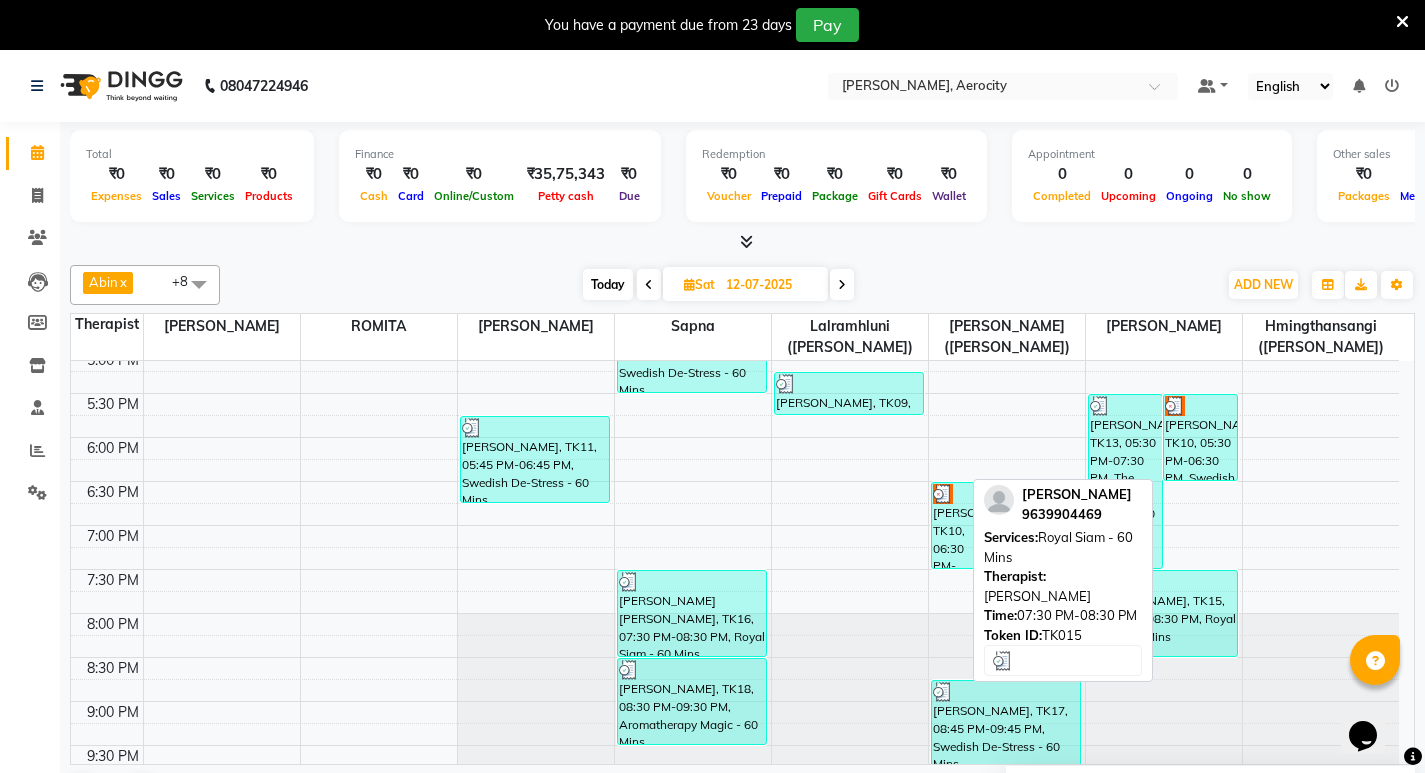 scroll, scrollTop: 892, scrollLeft: 0, axis: vertical 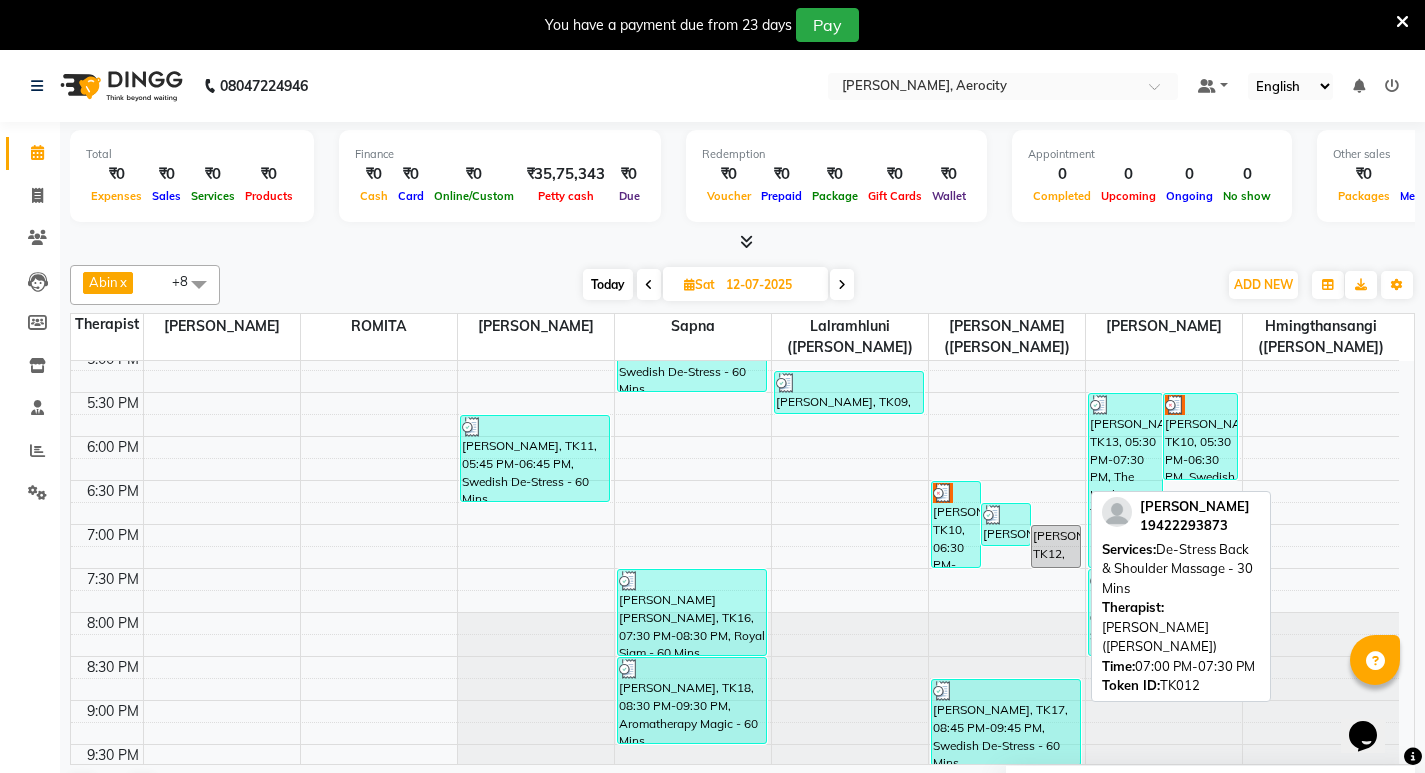 click on "[PERSON_NAME], TK12, 07:00 PM-07:30 PM, De-Stress Back & Shoulder Massage - 30 Mins" at bounding box center (1056, 546) 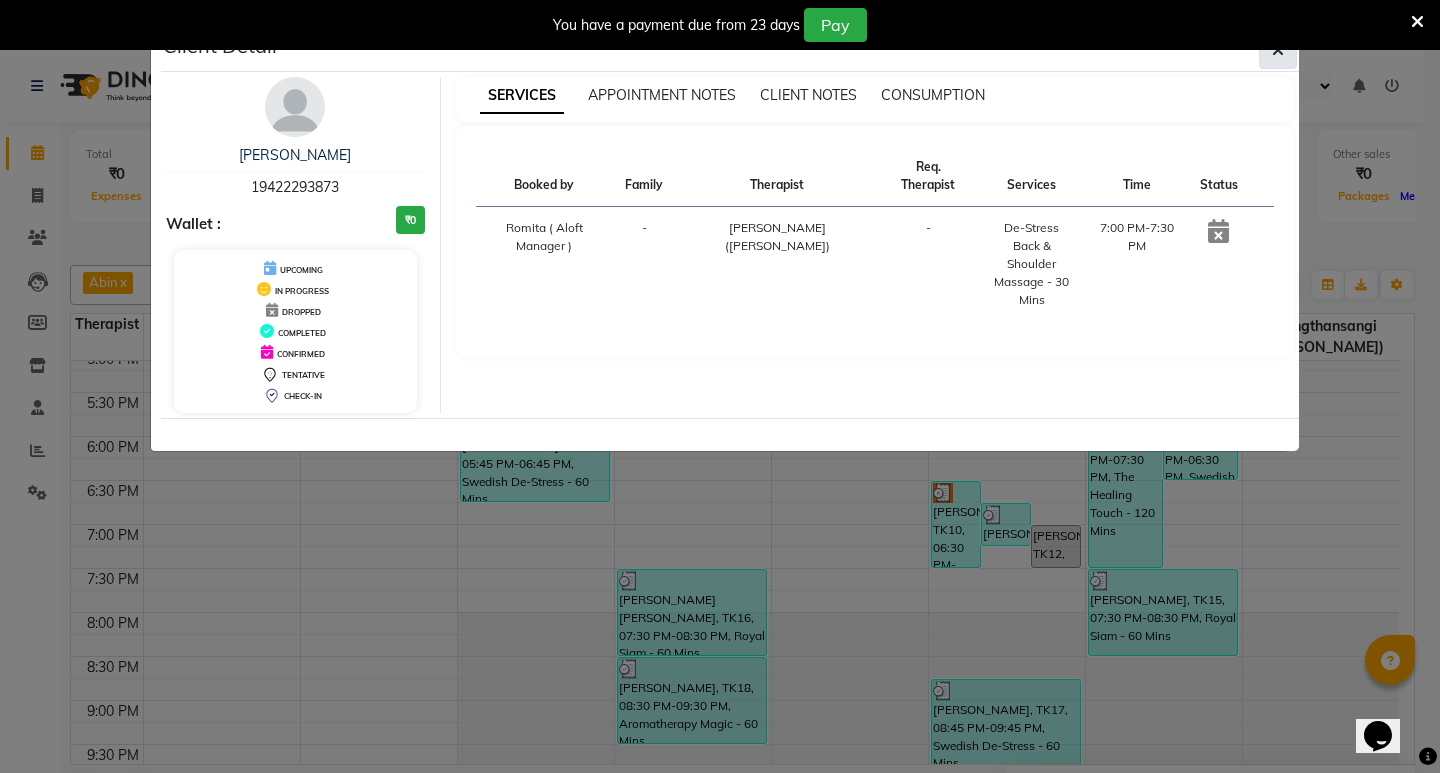 click 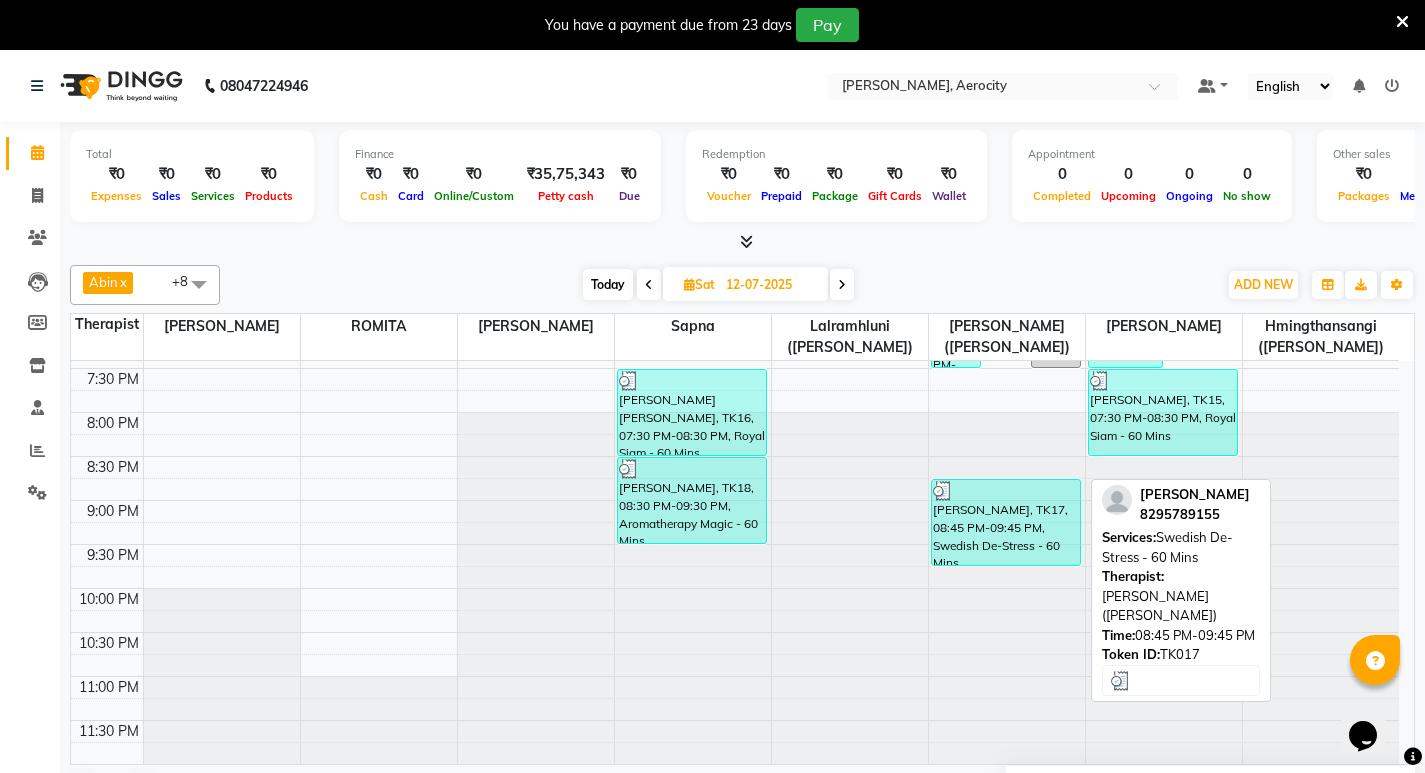 scroll, scrollTop: 892, scrollLeft: 0, axis: vertical 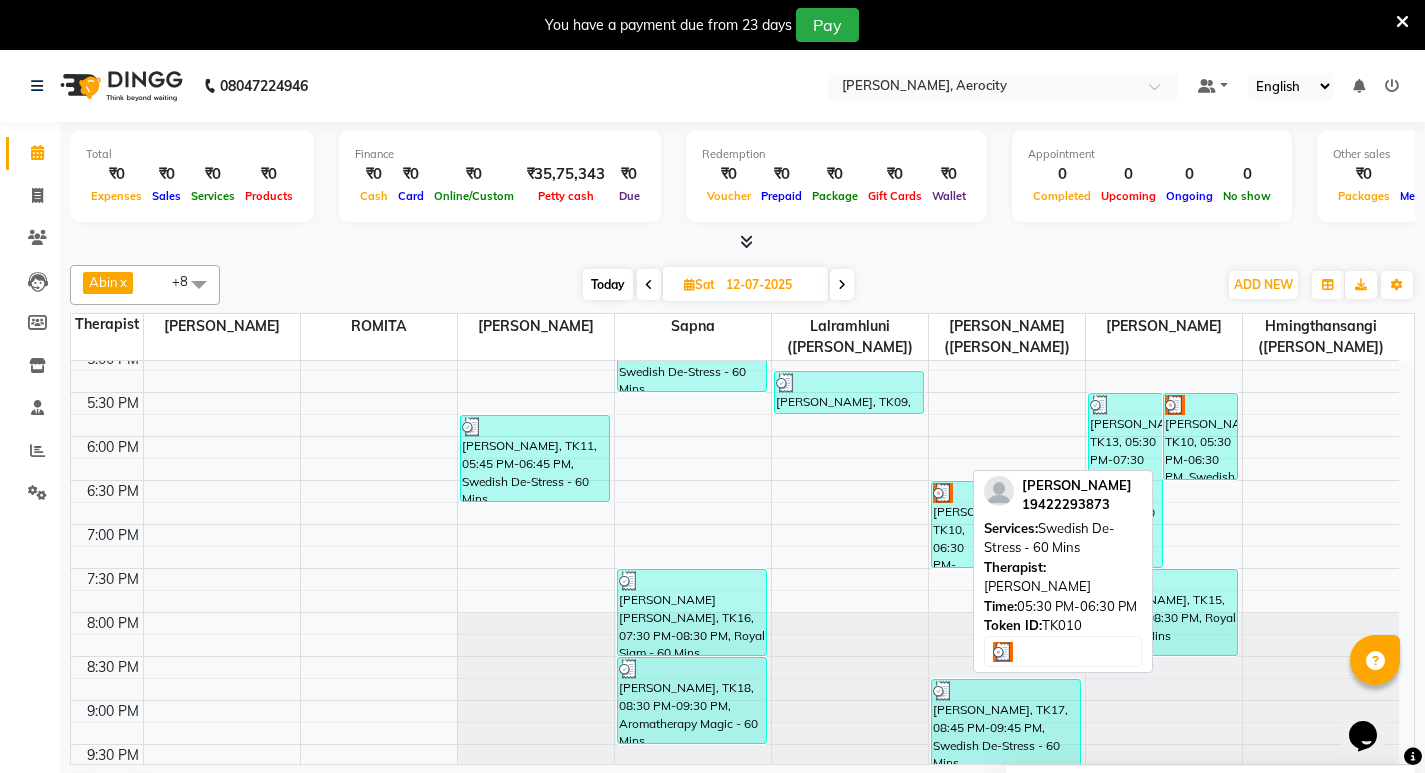 click on "[PERSON_NAME], TK10, 05:30 PM-06:30 PM, Swedish De-Stress - 60 Mins" at bounding box center [1200, 436] 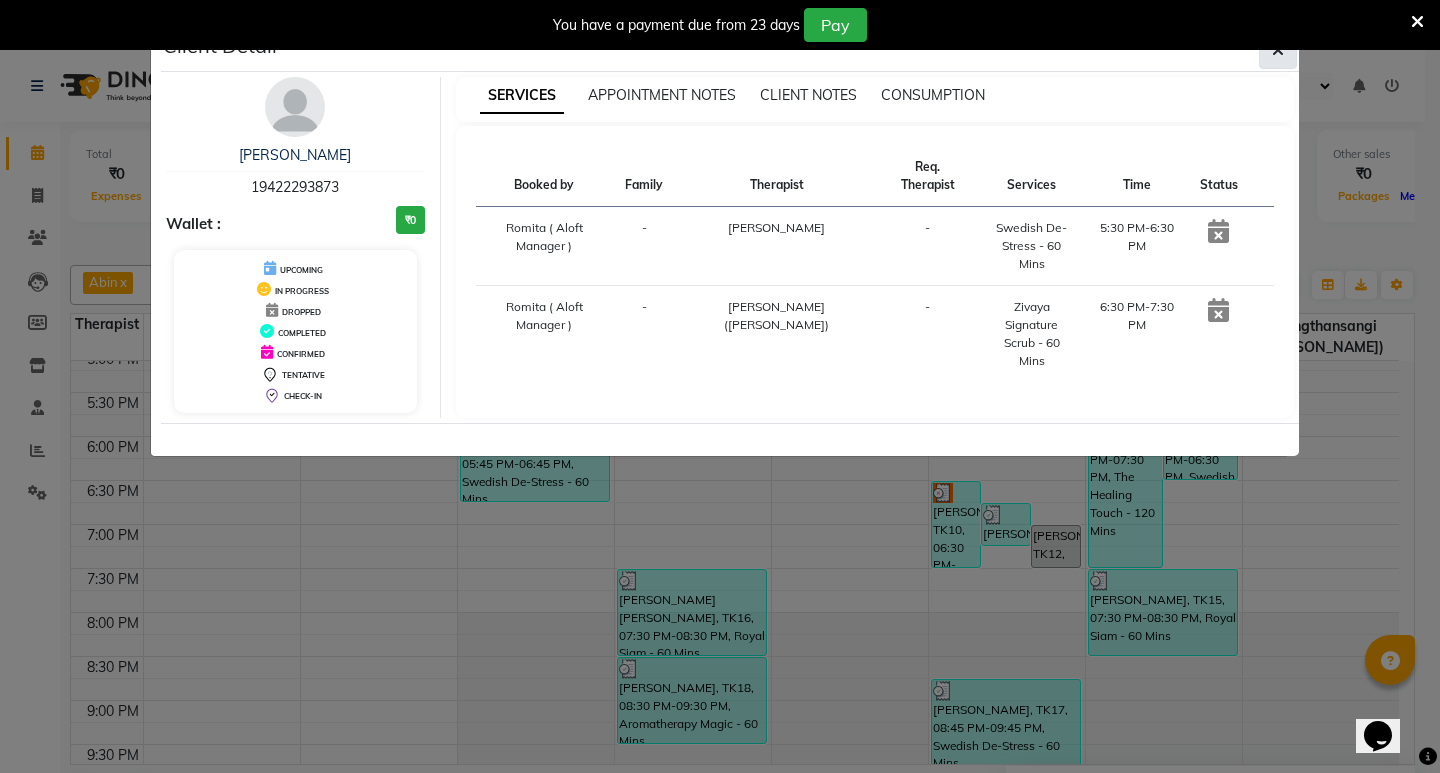 click 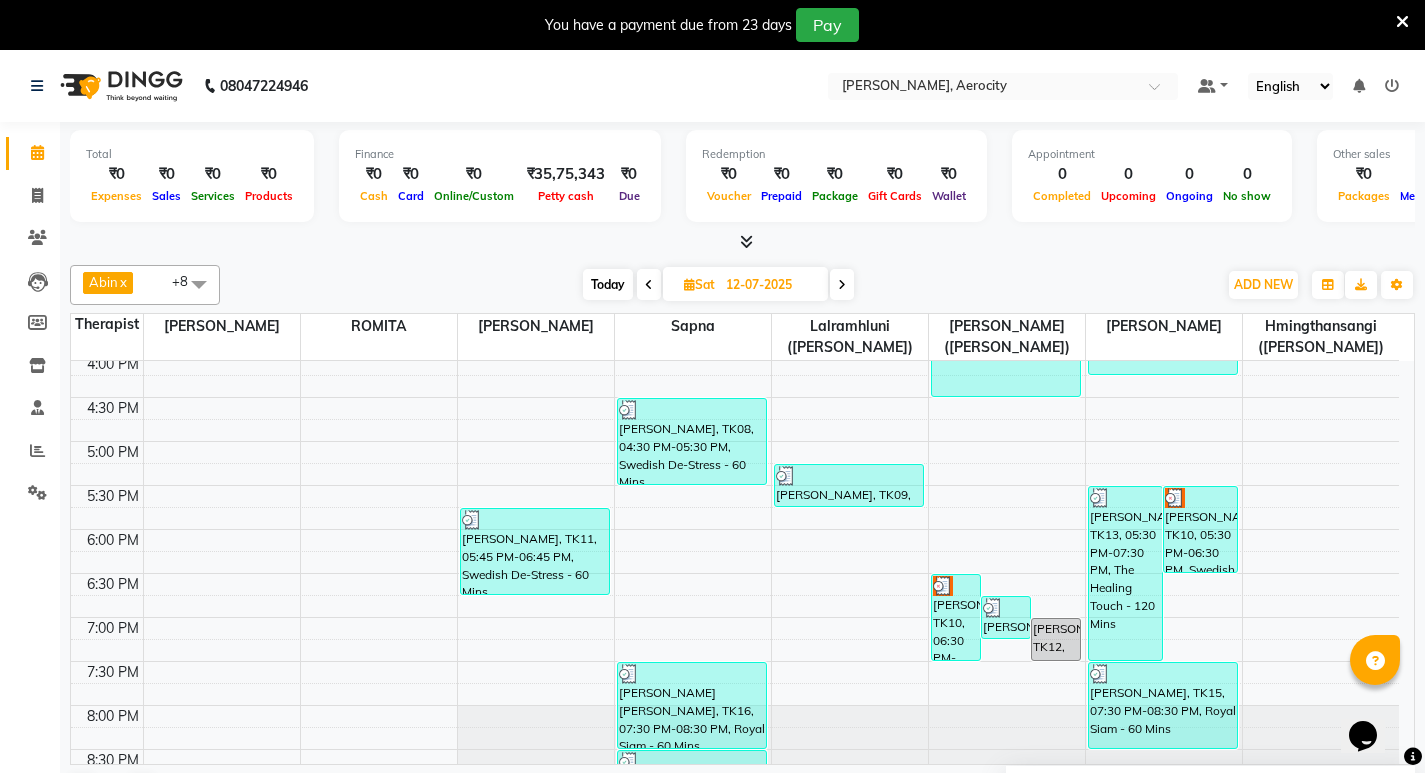 scroll, scrollTop: 792, scrollLeft: 0, axis: vertical 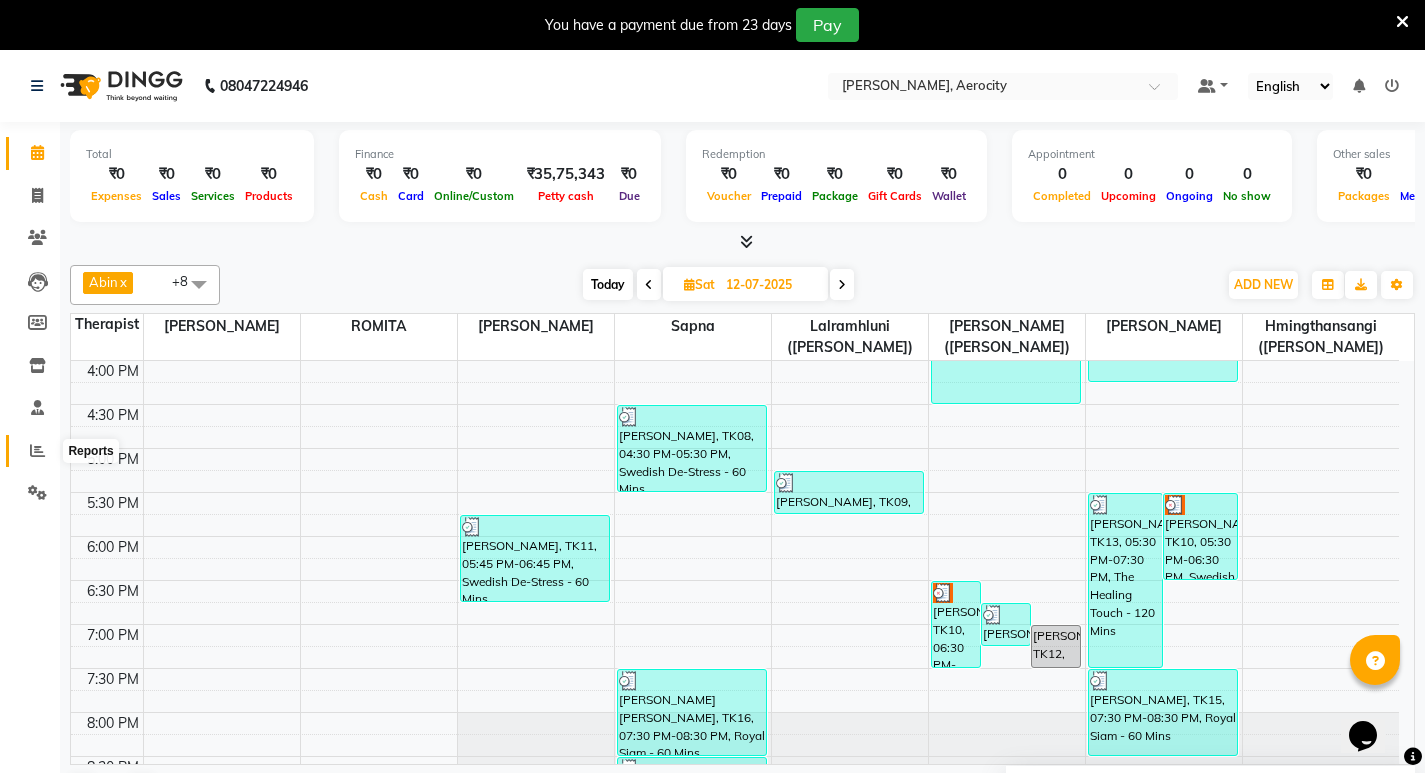 click 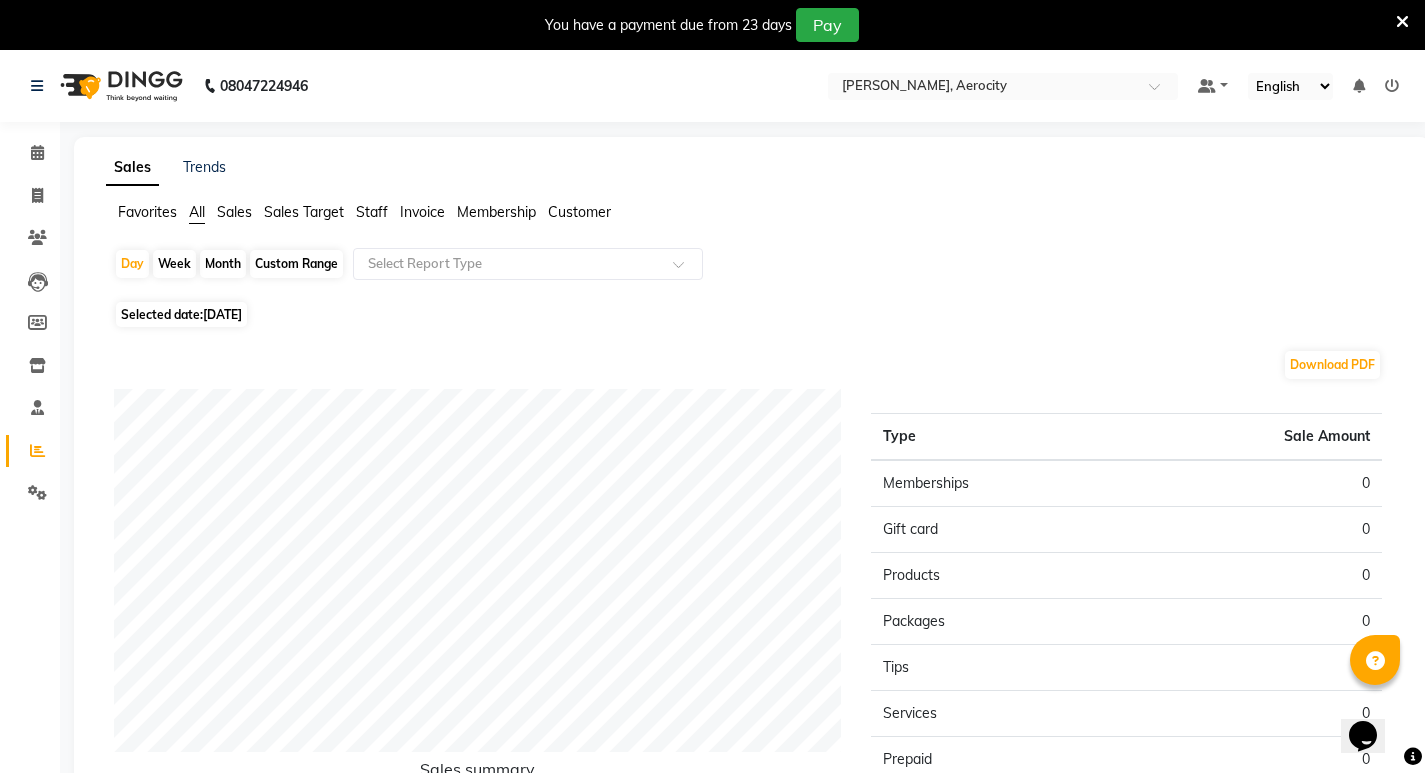 click on "Sales Trends Favorites All Sales Sales Target Staff Invoice Membership [DATE]   Week   Month   Custom Range  Select Report Type Selected date:  [DATE]  Download PDF Sales summary Type Sale Amount Memberships 0 Gift card 0 Products 0 Packages 0 Tips 0 Services 0 Prepaid 0 Vouchers 0 Fee 0 Total 0 ★ Mark as Favorite  Choose how you'd like to save "" report to favorites  Save to Personal Favorites:   Only you can see this report in your favorites tab. Share with Organization:   Everyone in your organization can see this report in their favorites tab.  Save to Favorites" 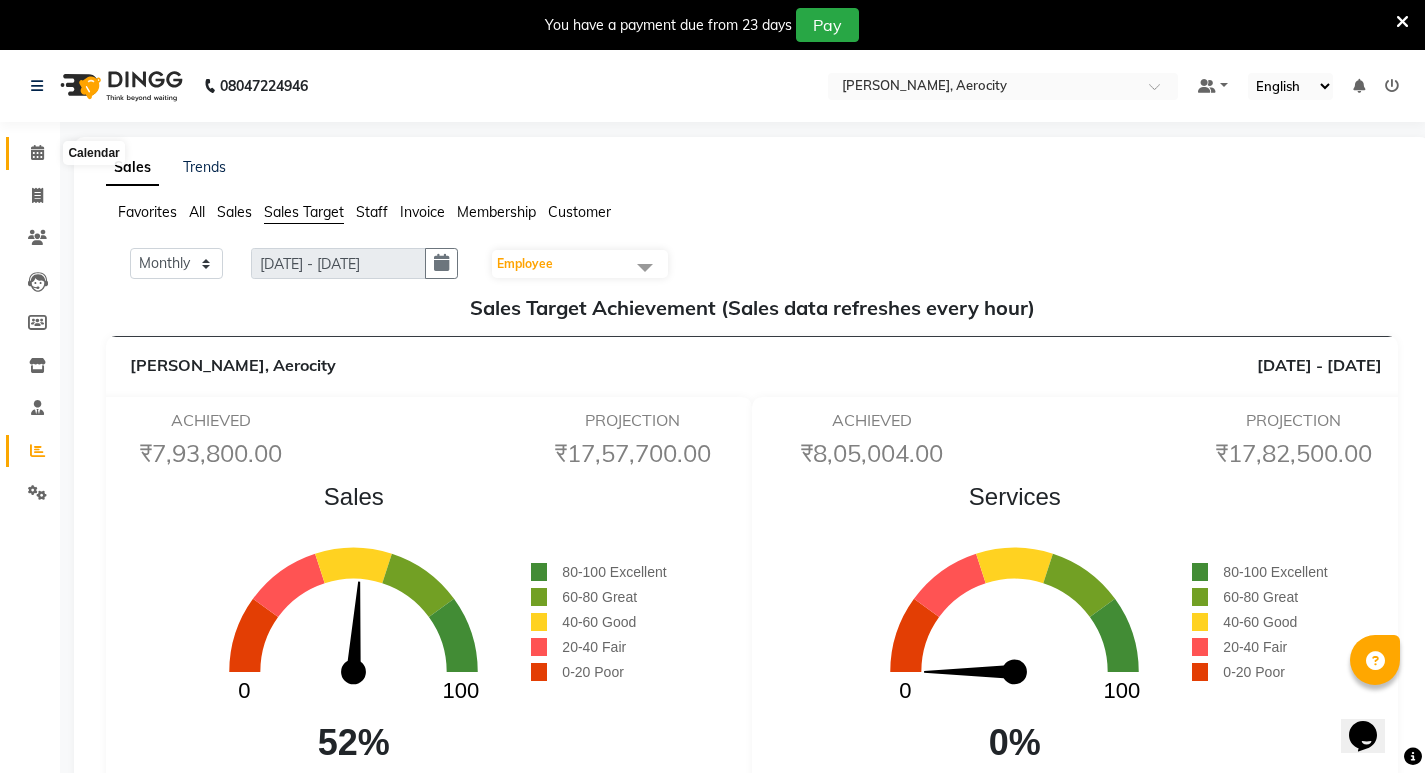 click 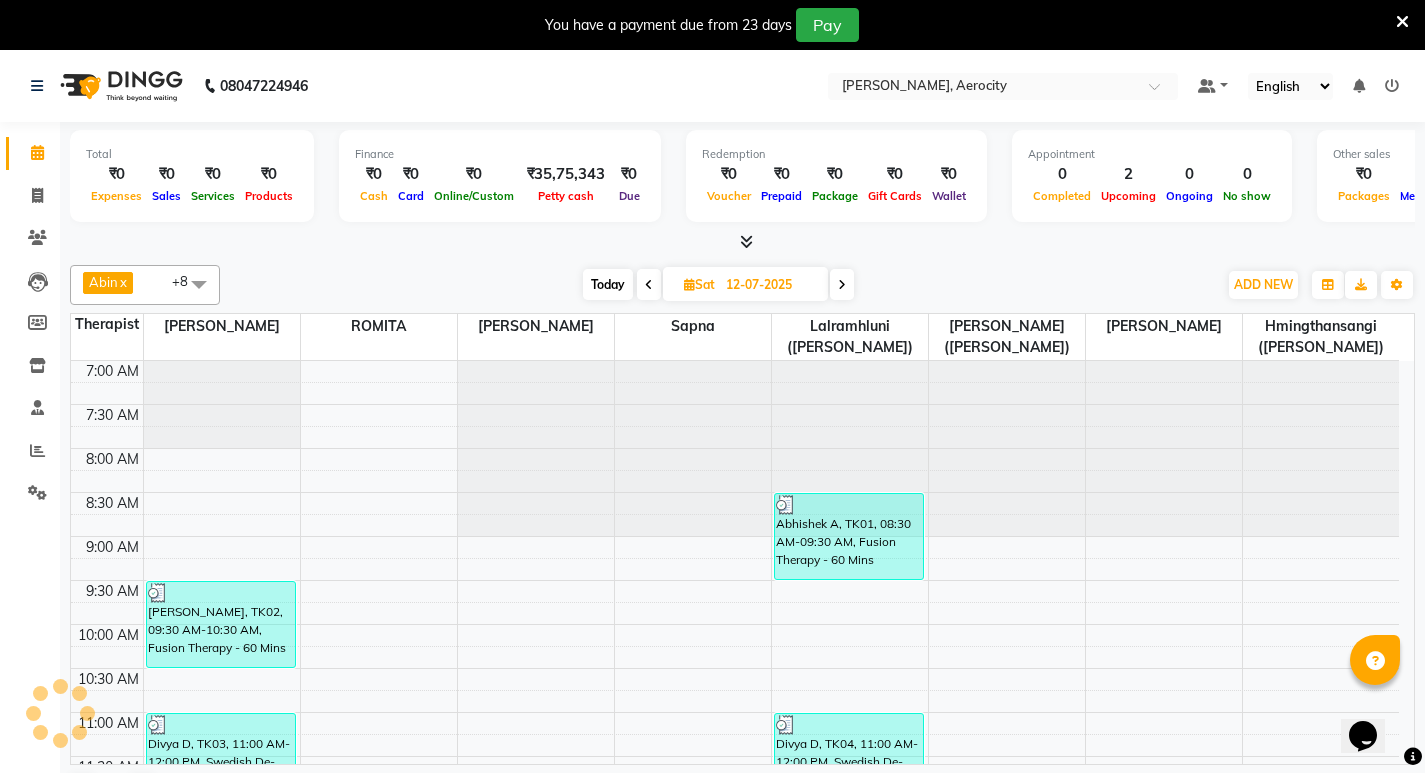 scroll, scrollTop: 0, scrollLeft: 0, axis: both 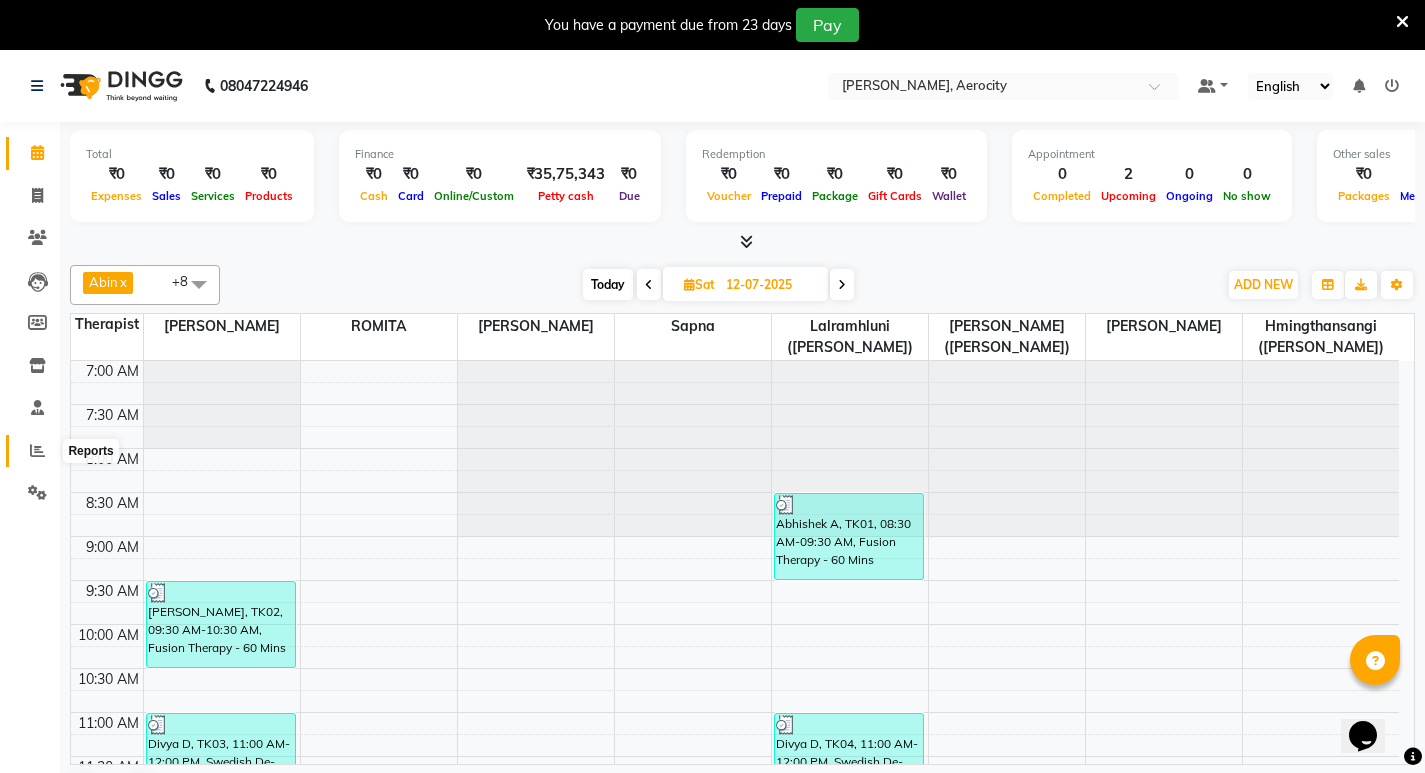 click 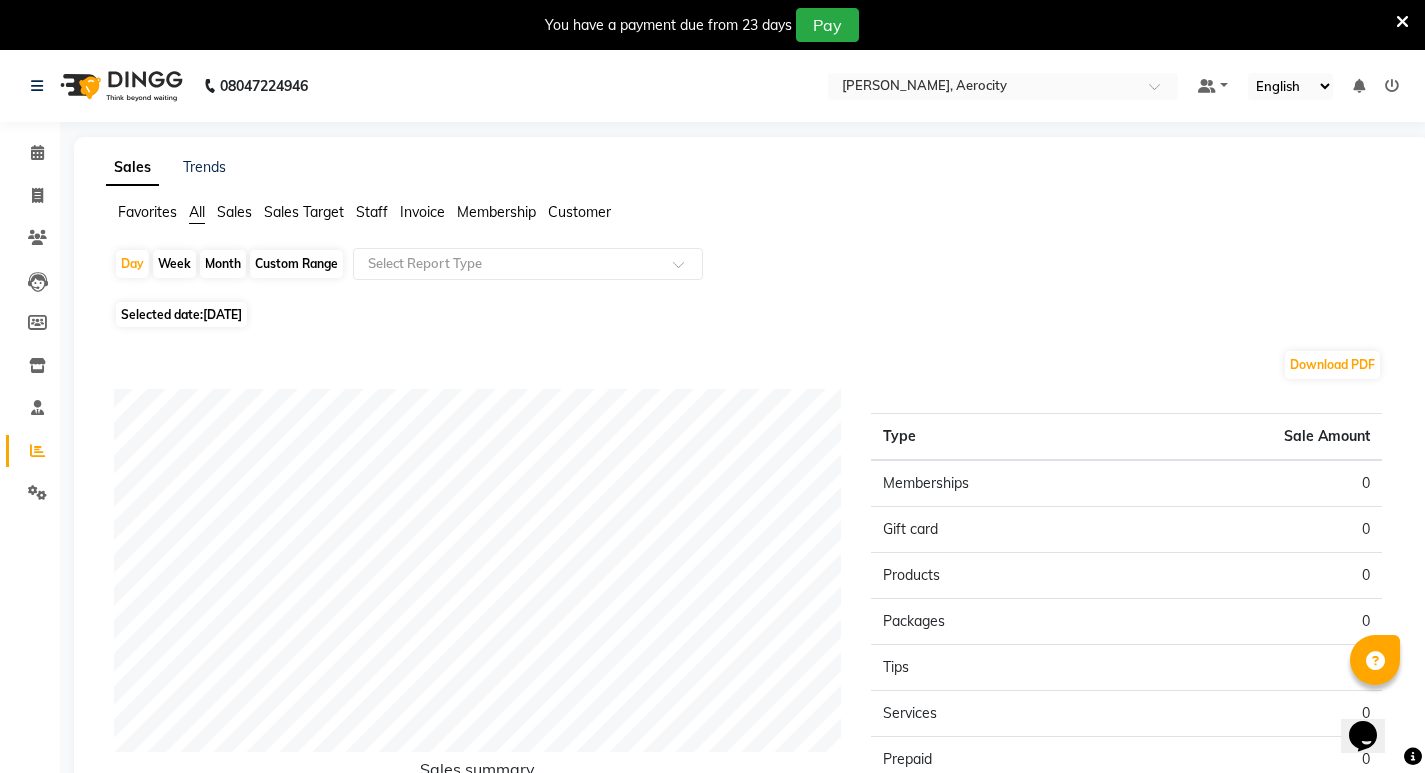 click on "Sales Target" 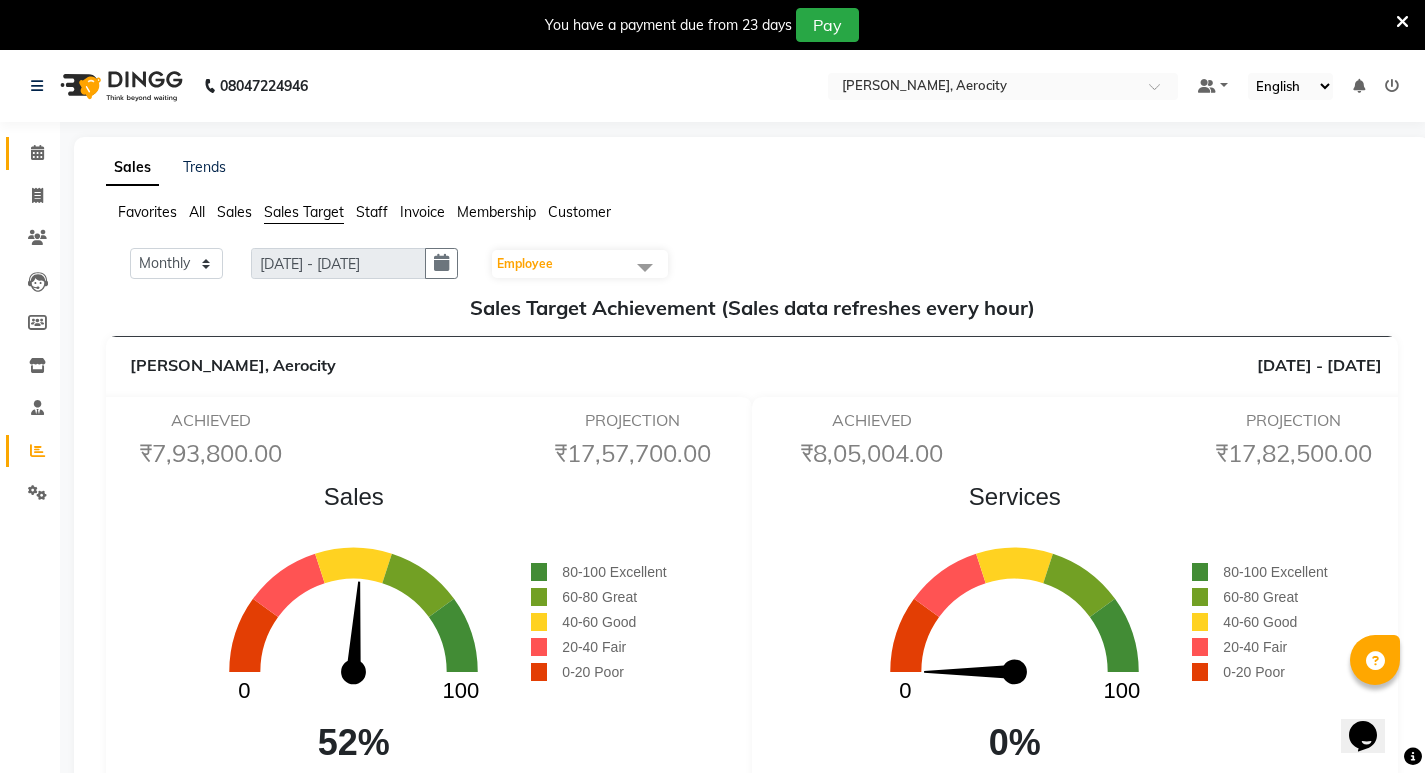 click on "Calendar" 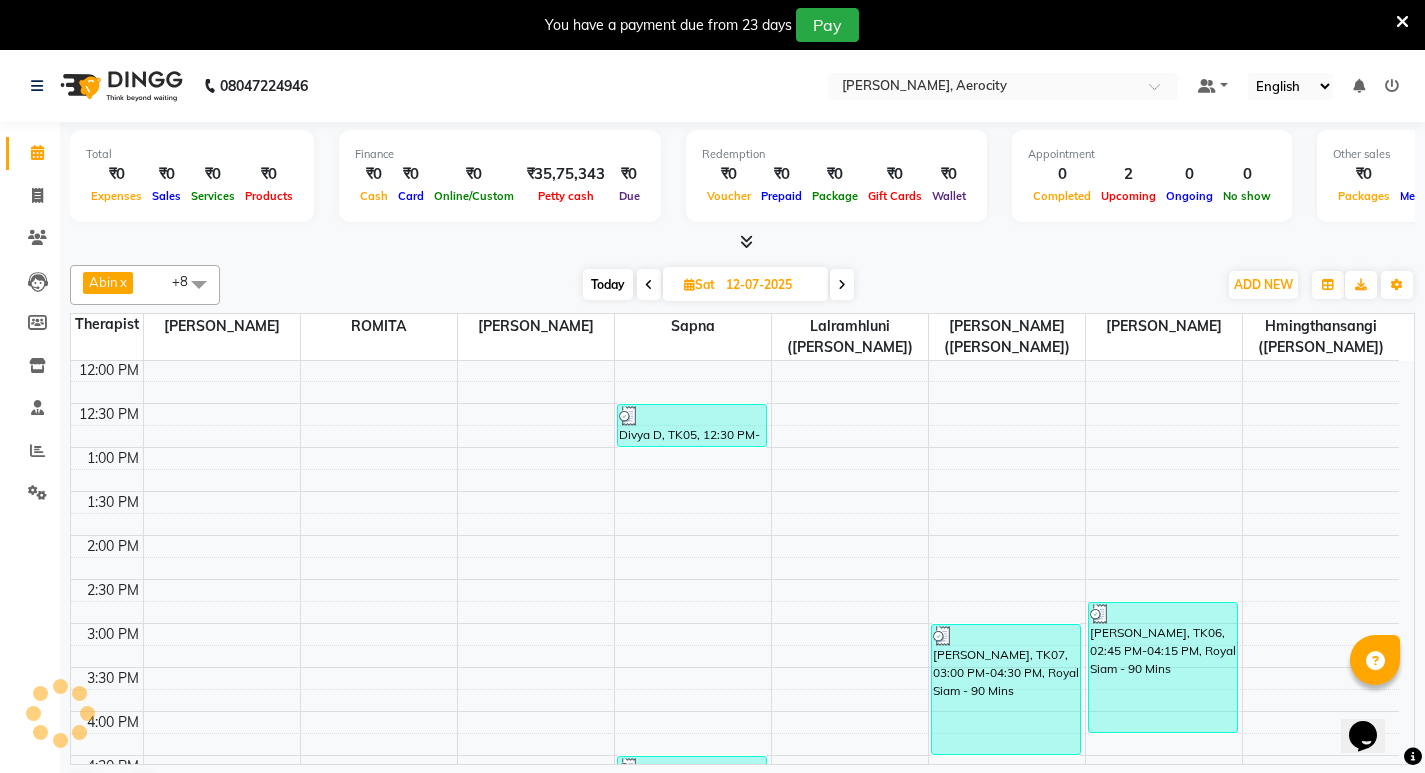 scroll, scrollTop: 0, scrollLeft: 0, axis: both 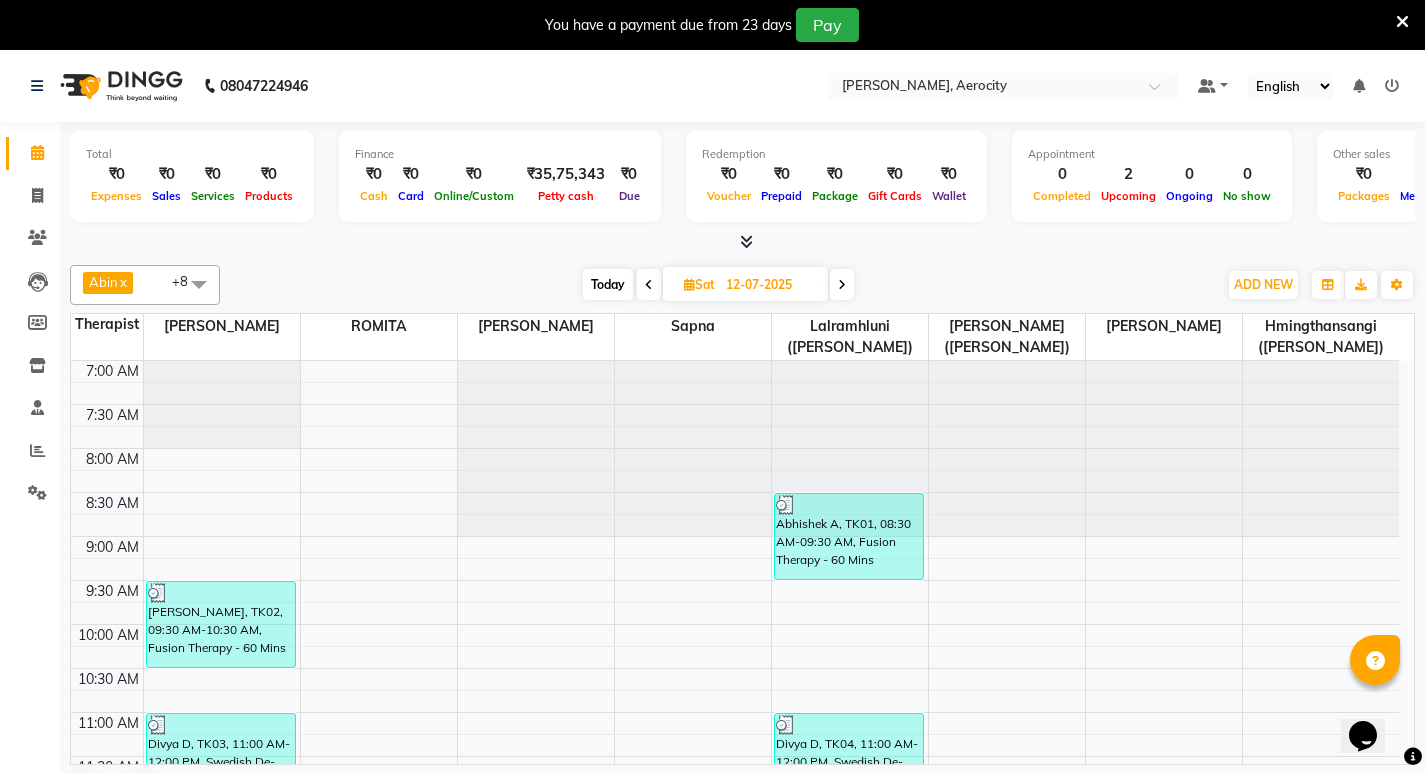 click at bounding box center [842, 284] 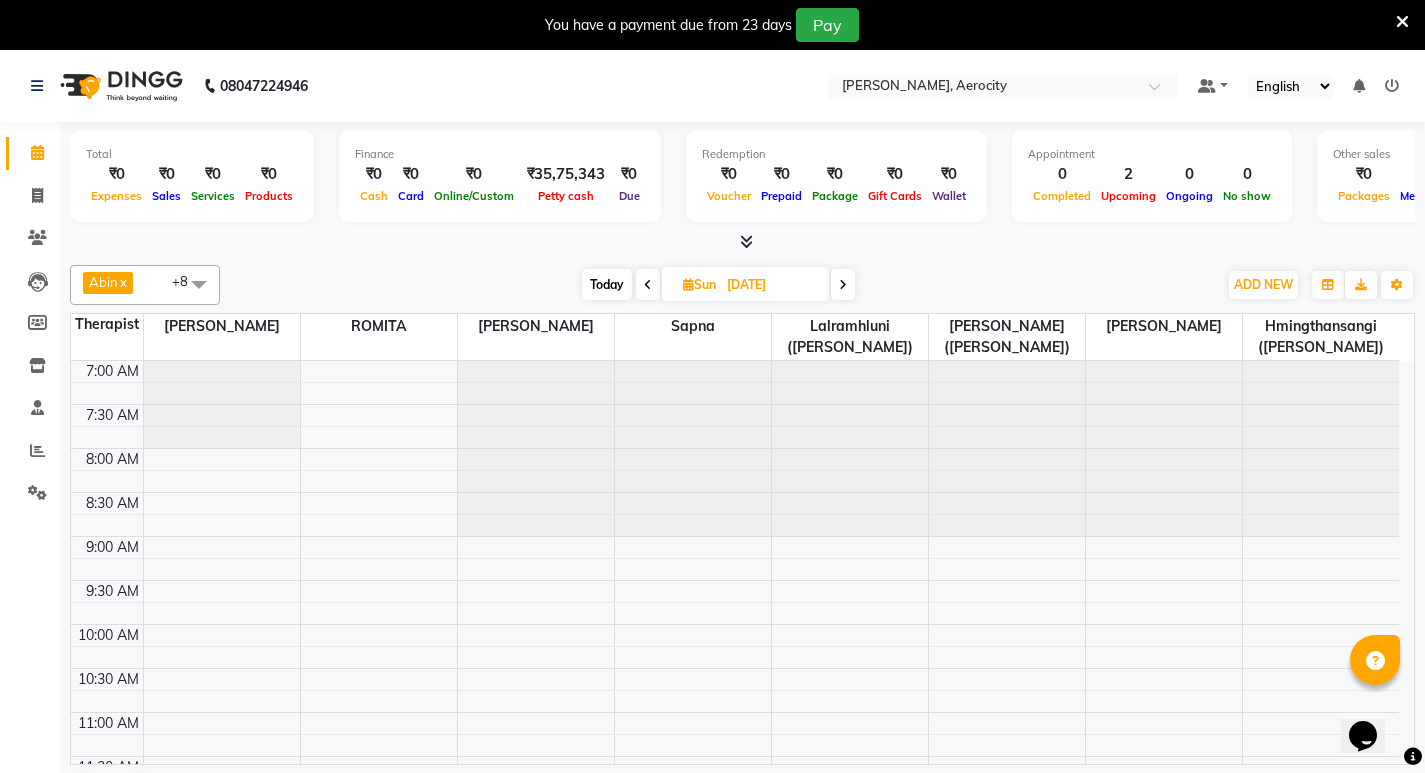 scroll, scrollTop: 441, scrollLeft: 0, axis: vertical 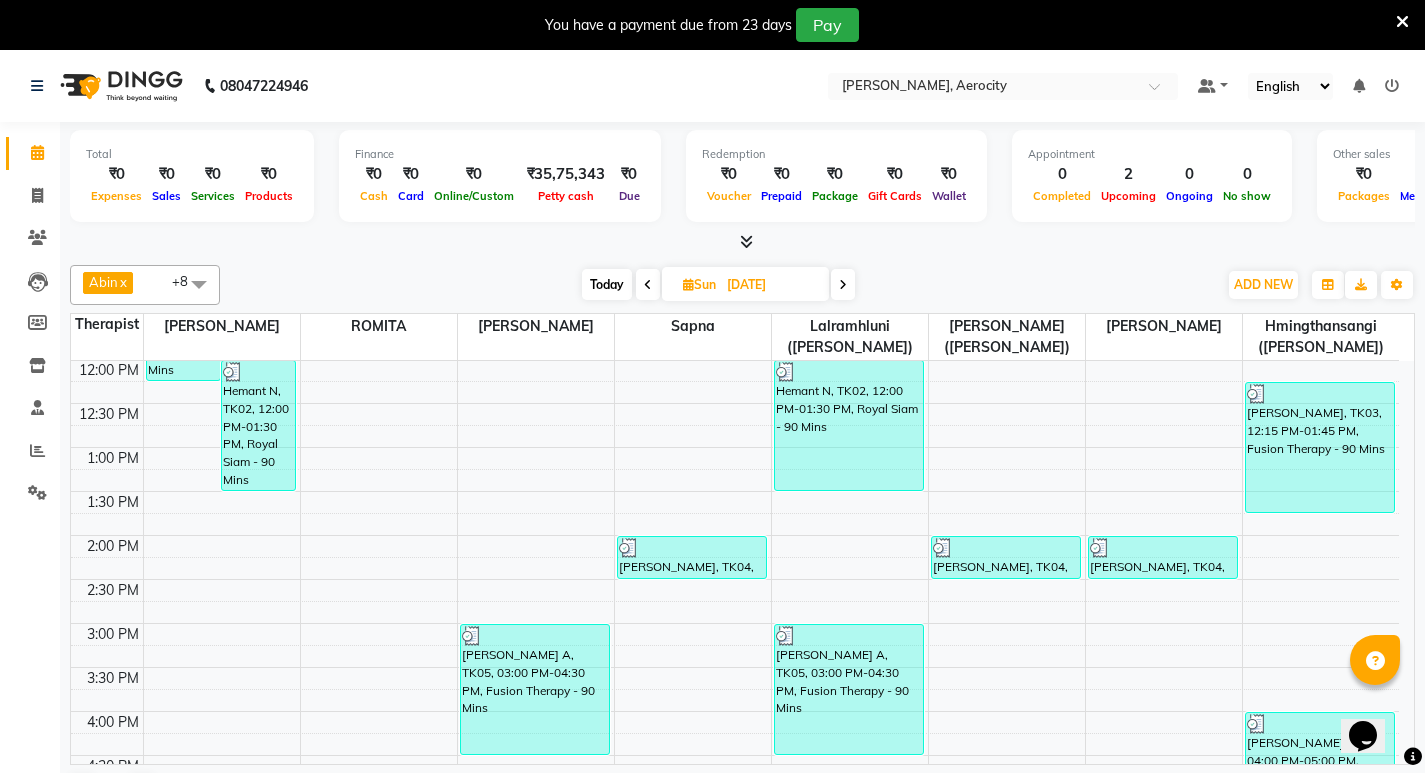 click at bounding box center [843, 284] 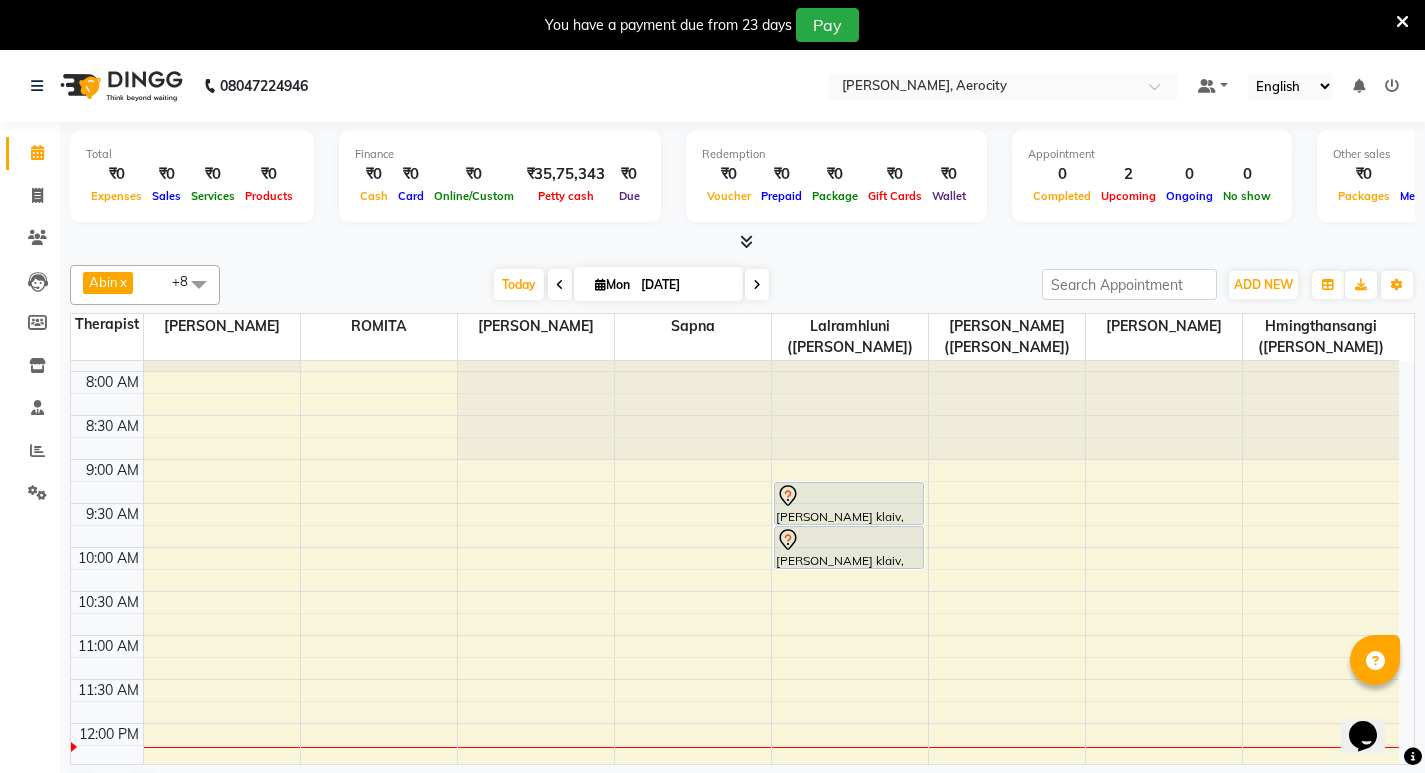 scroll, scrollTop: 0, scrollLeft: 0, axis: both 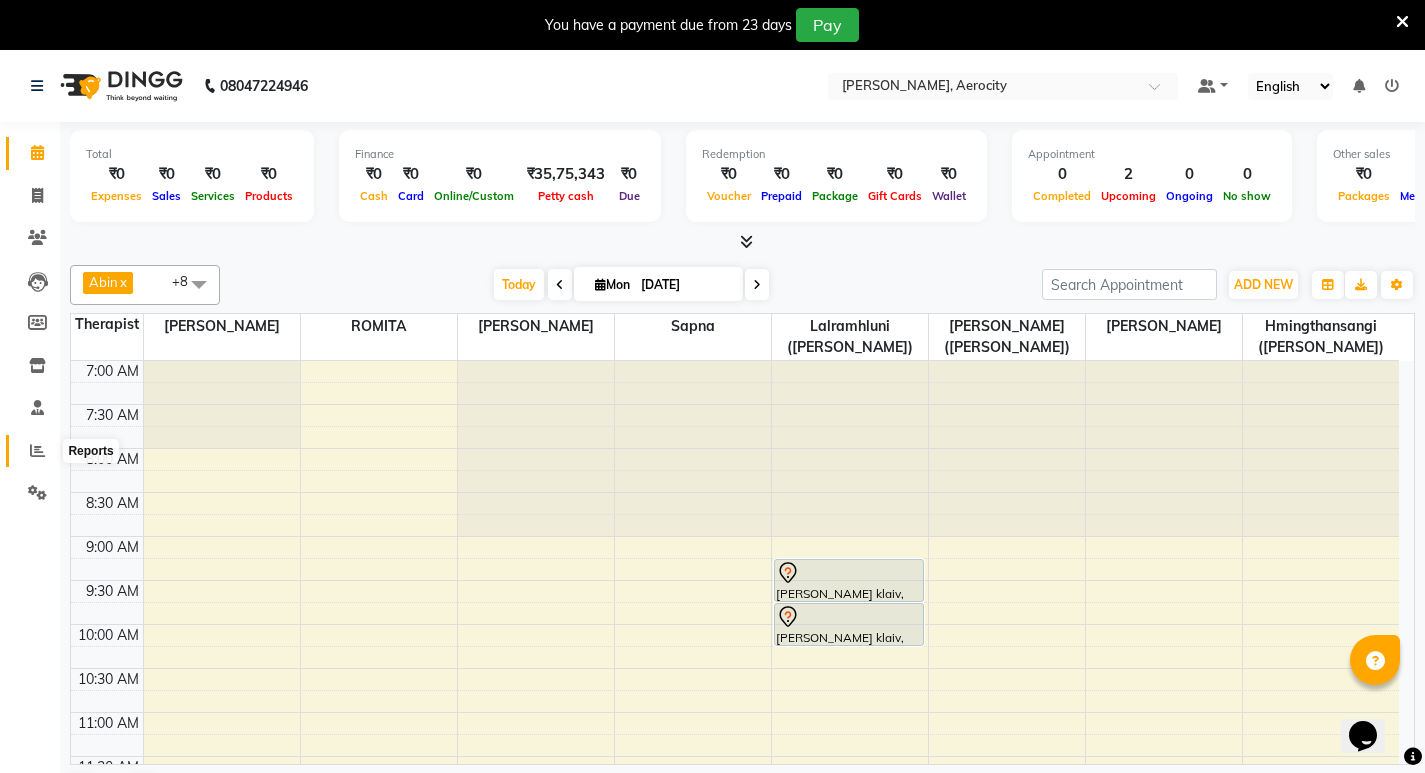 click 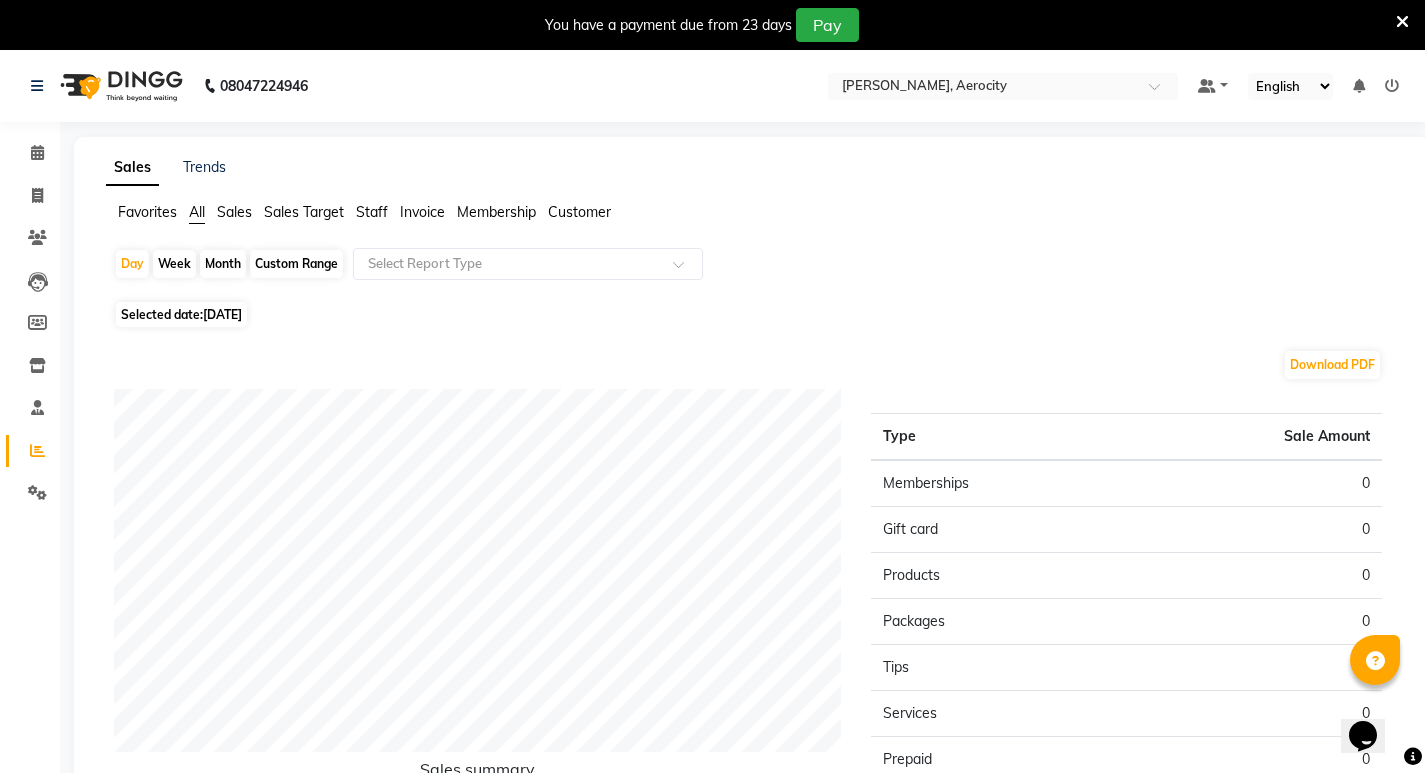 click on "Staff" 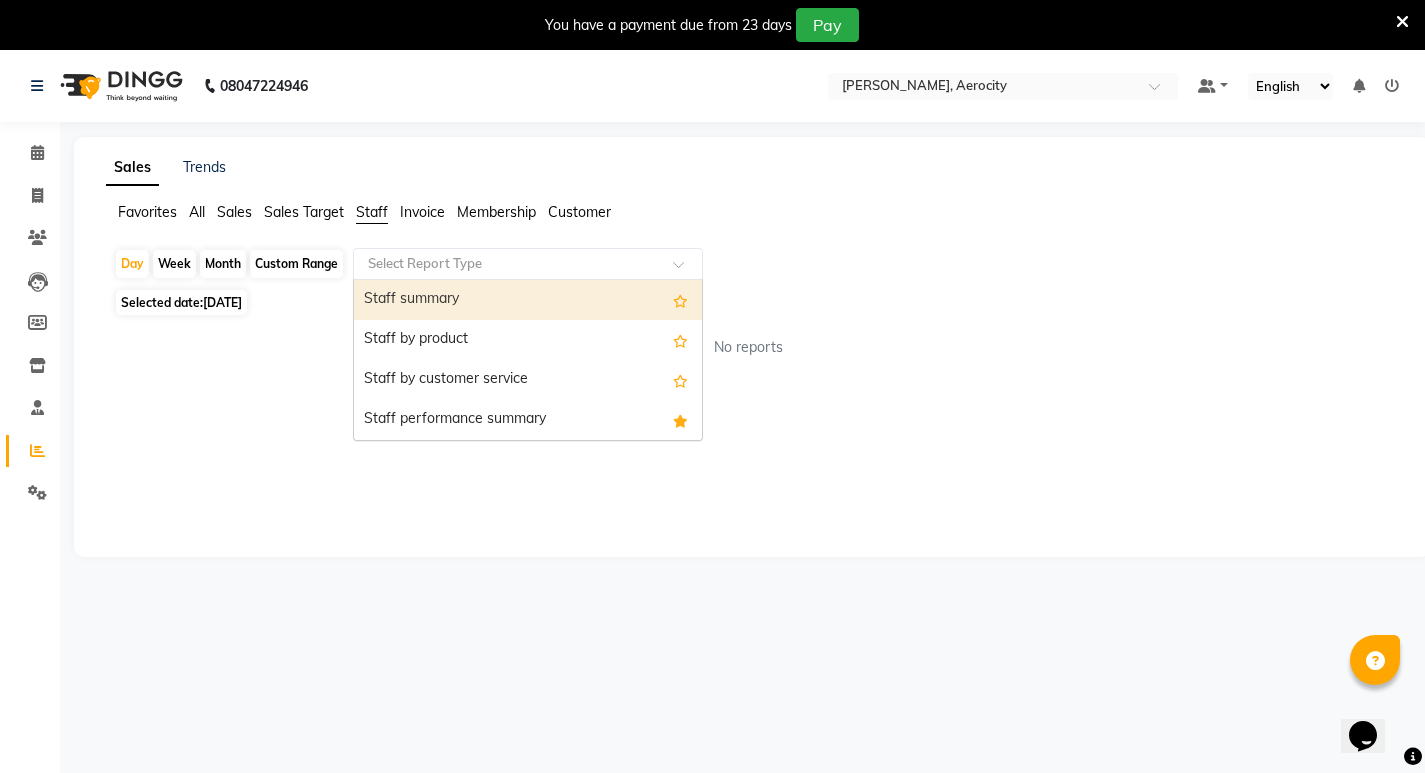 click 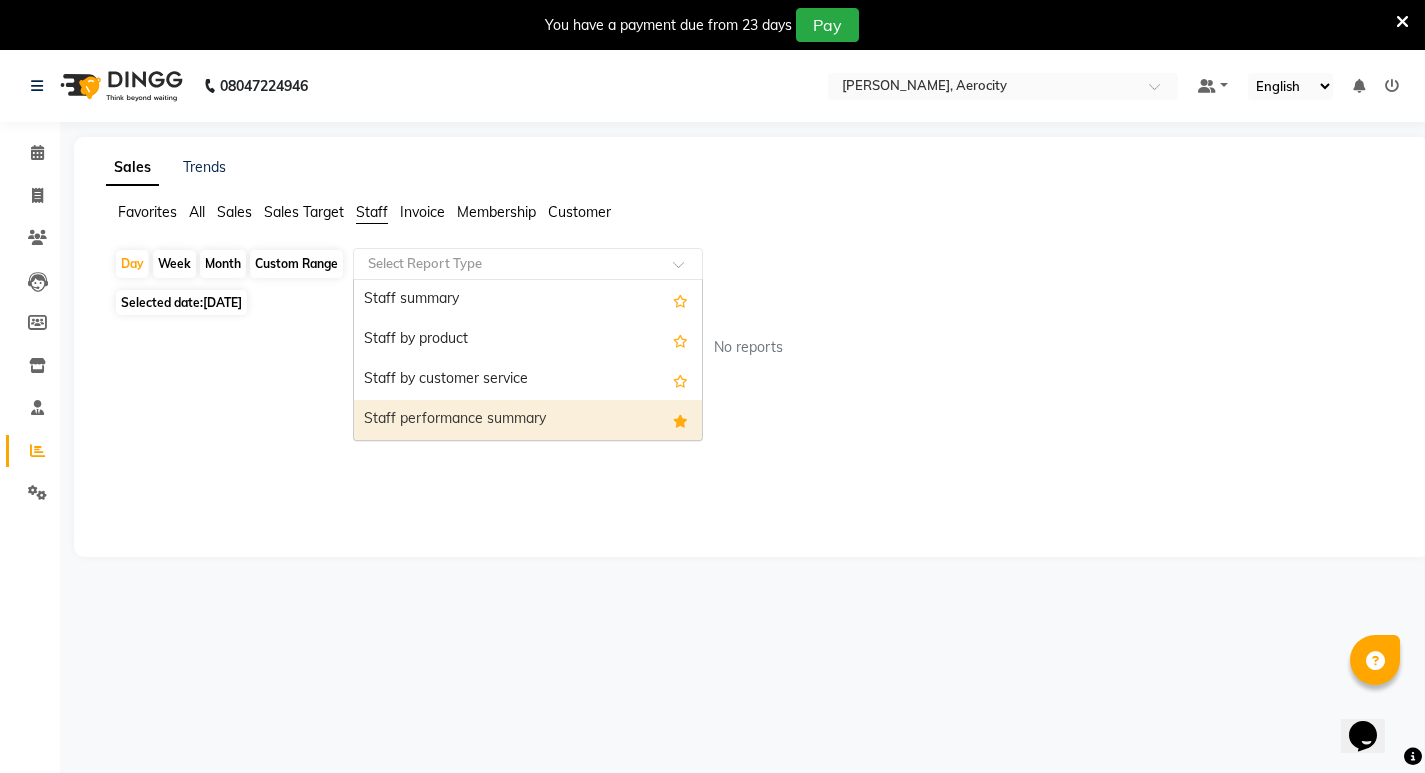 click on "Staff performance summary" at bounding box center (528, 420) 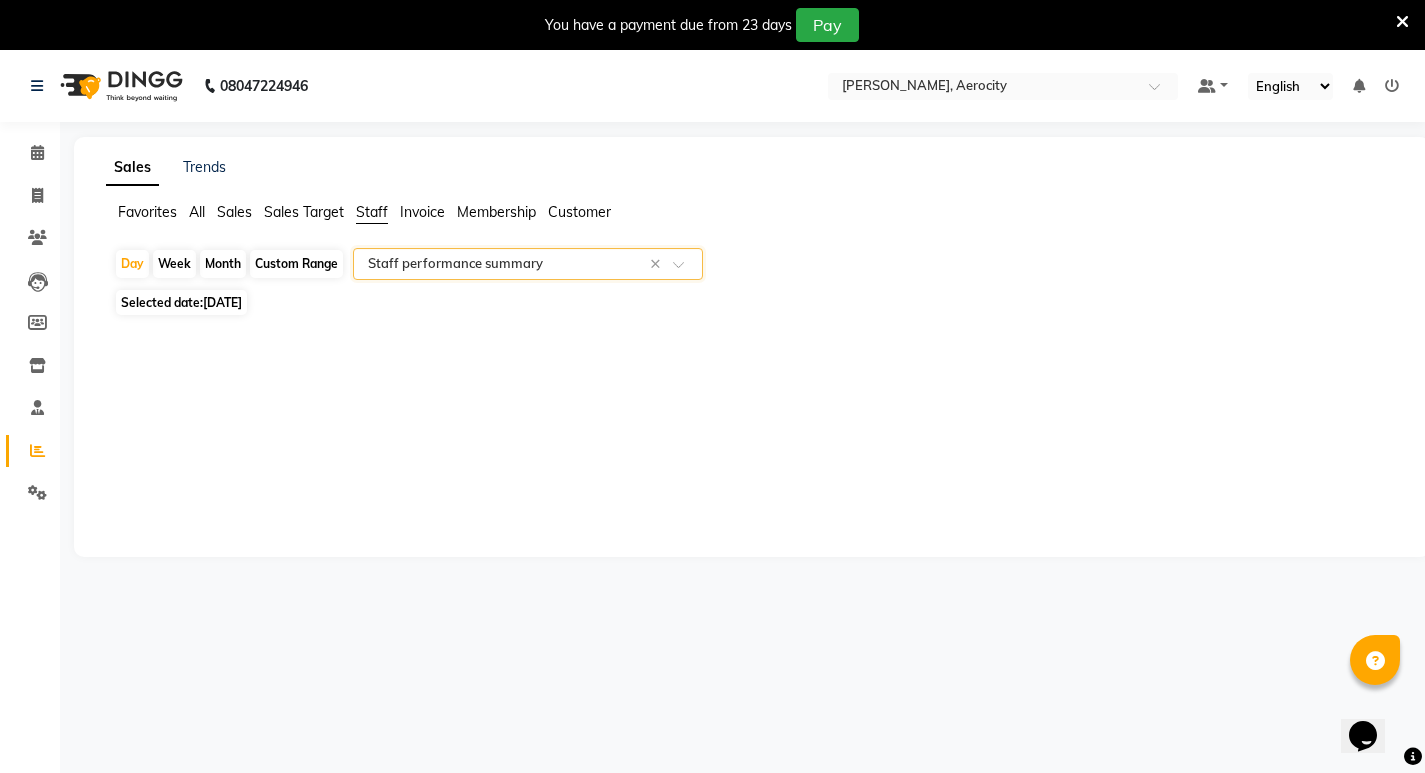click on "Month" 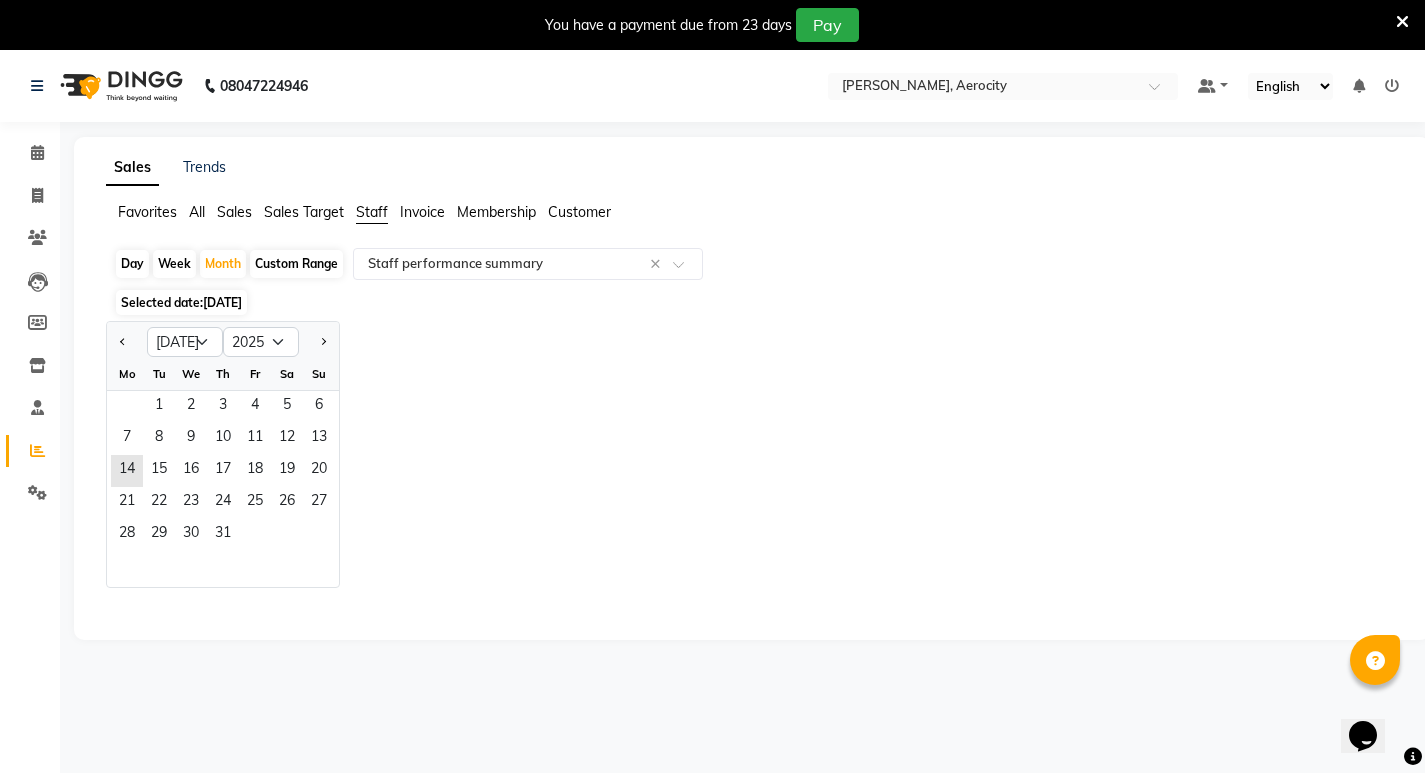 click on "Tu" 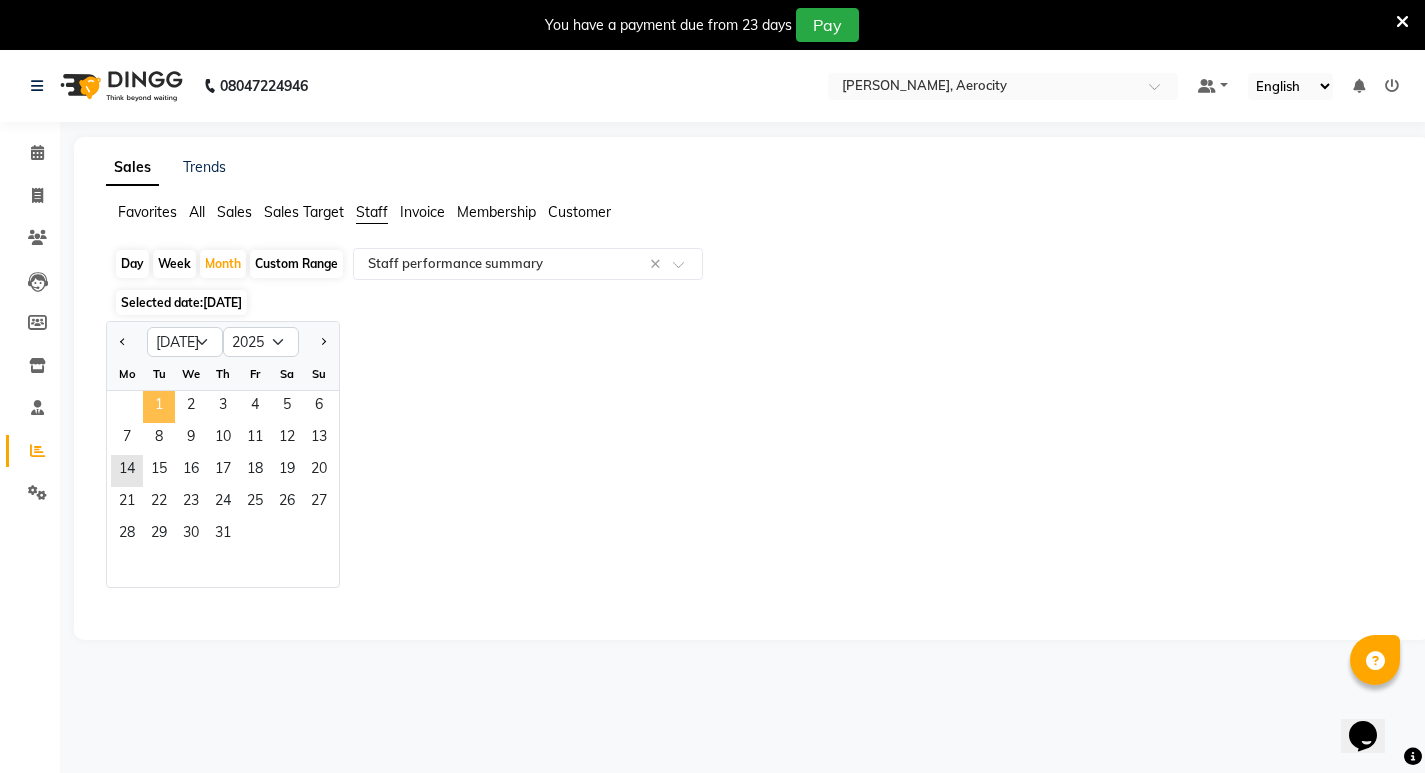 click on "1" 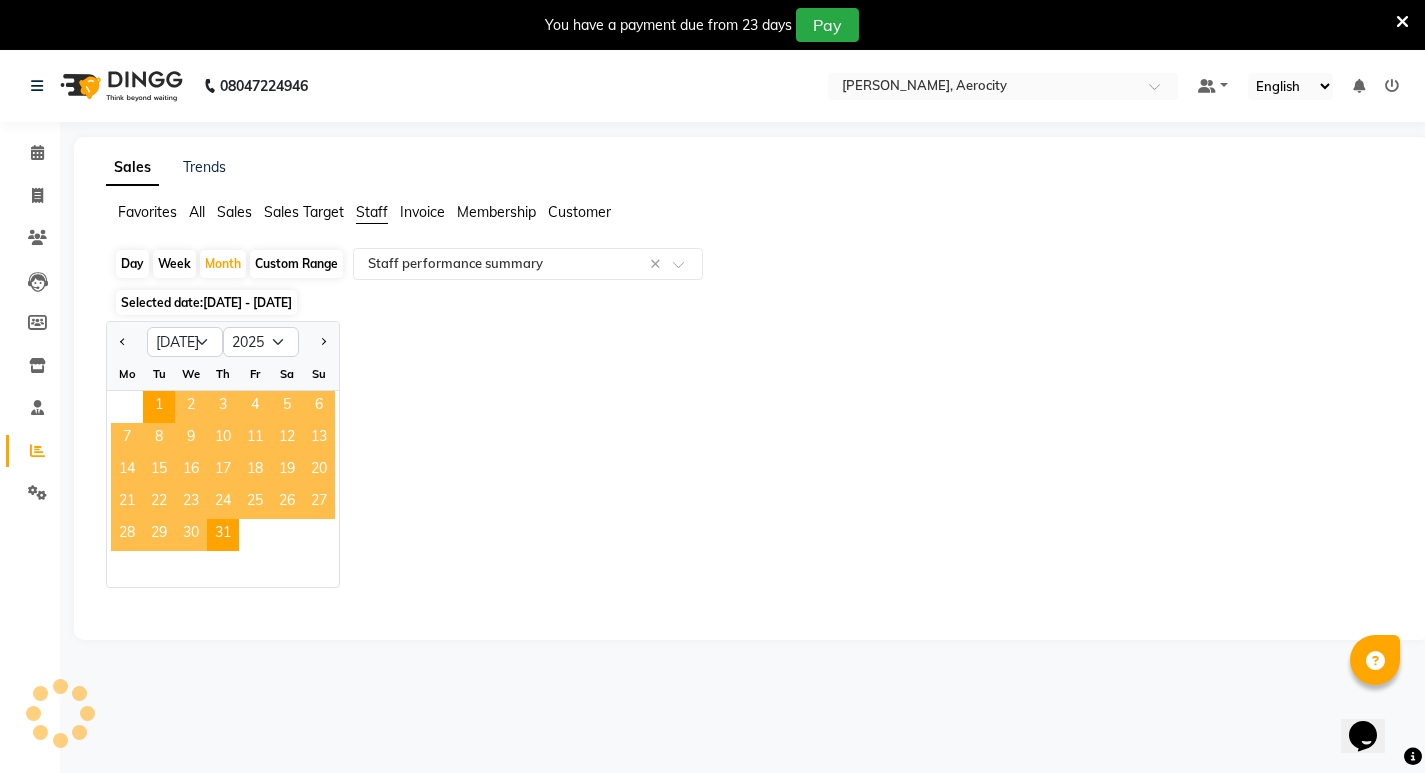 select on "full_report" 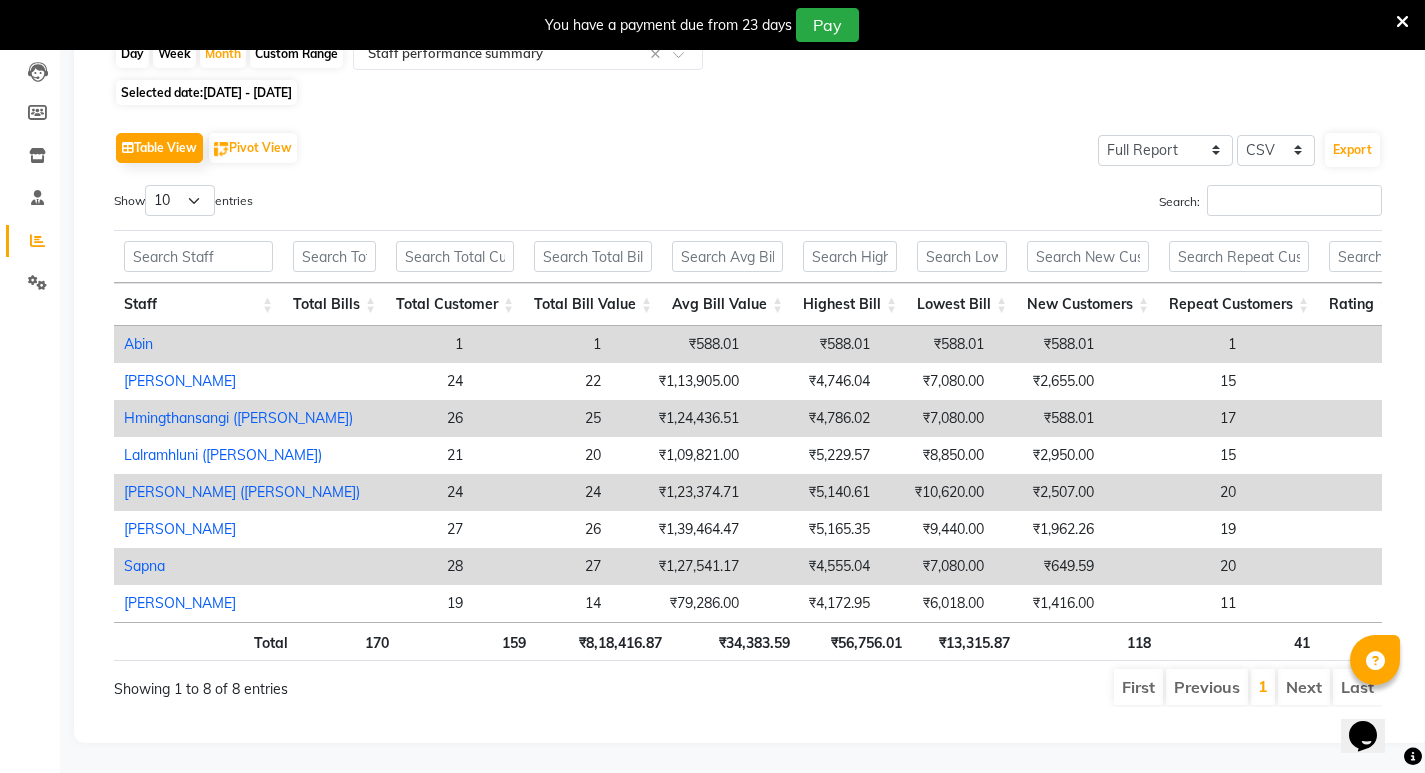 scroll, scrollTop: 0, scrollLeft: 0, axis: both 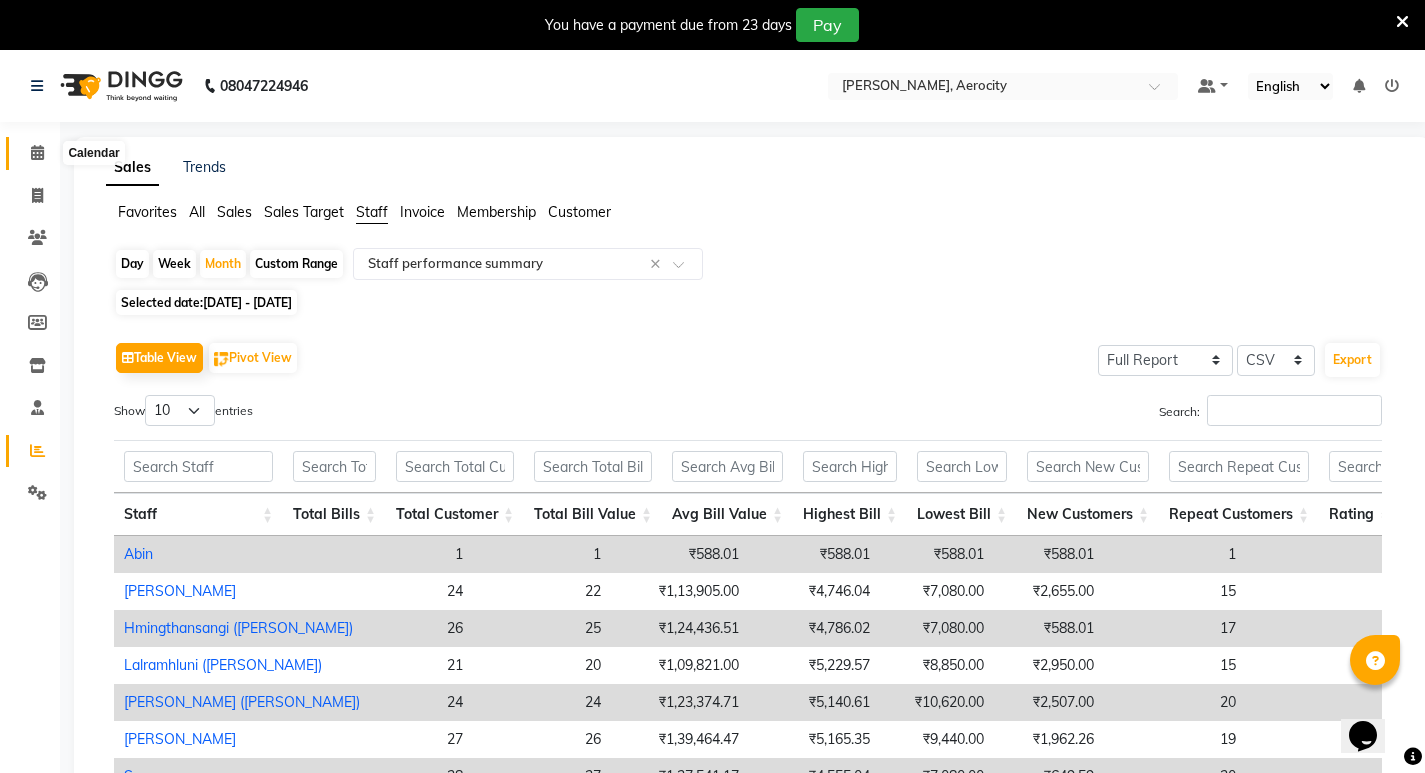click 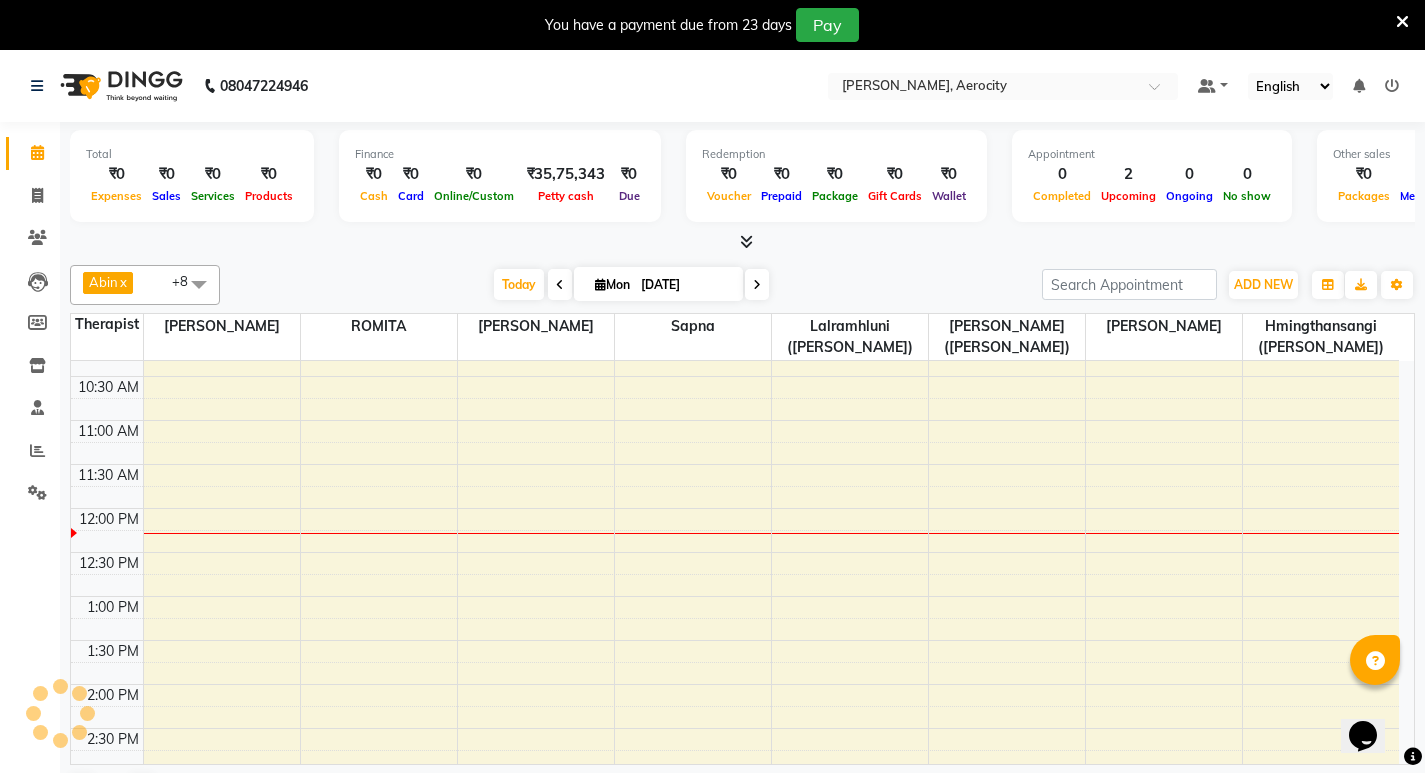 scroll, scrollTop: 300, scrollLeft: 0, axis: vertical 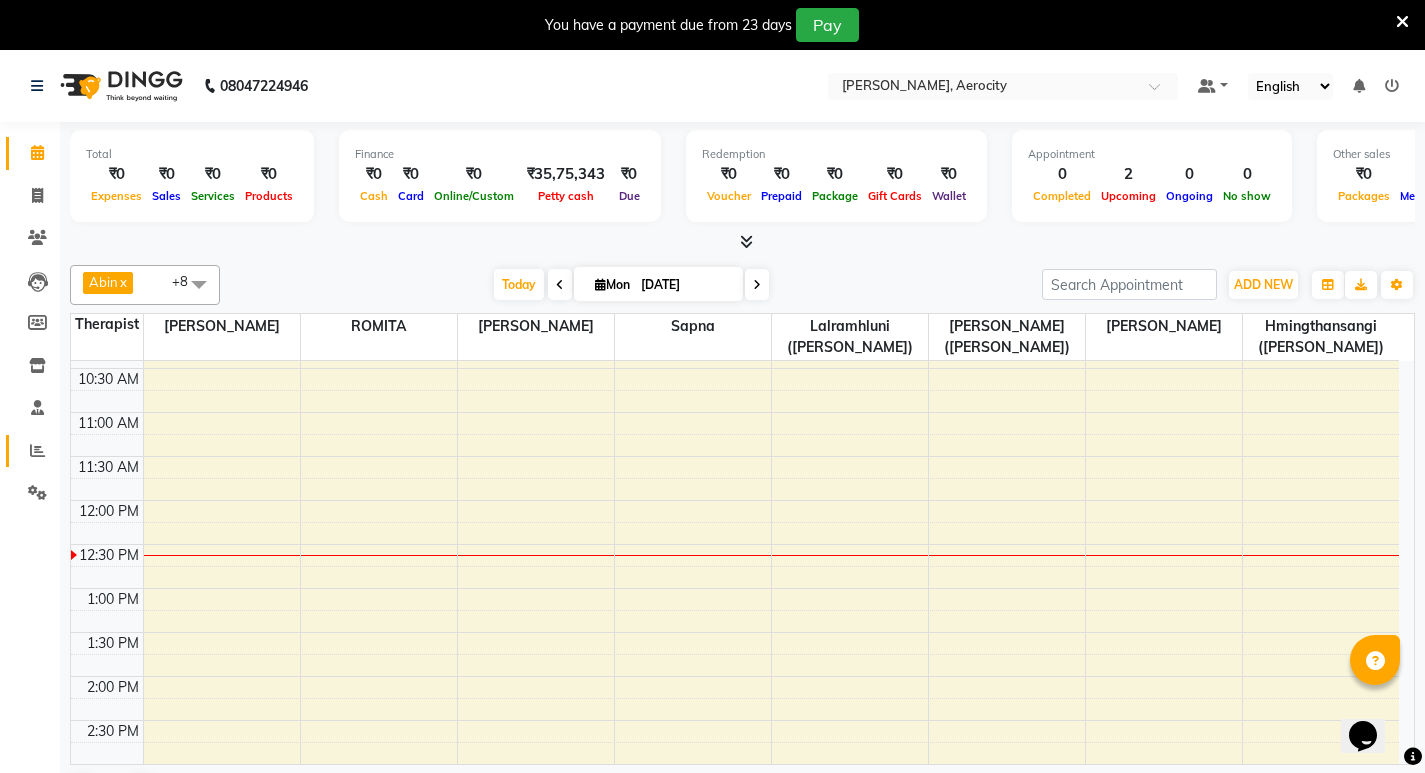 click 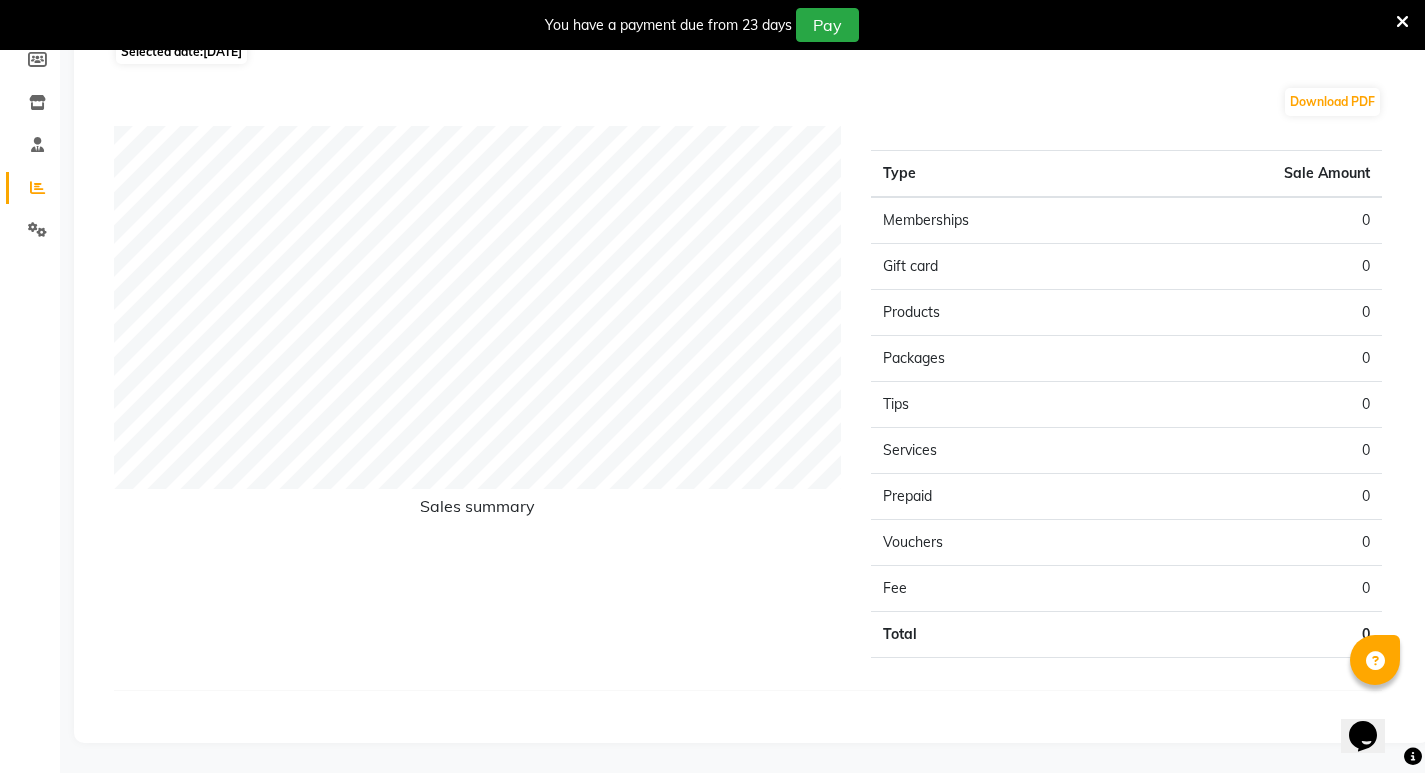 scroll, scrollTop: 0, scrollLeft: 0, axis: both 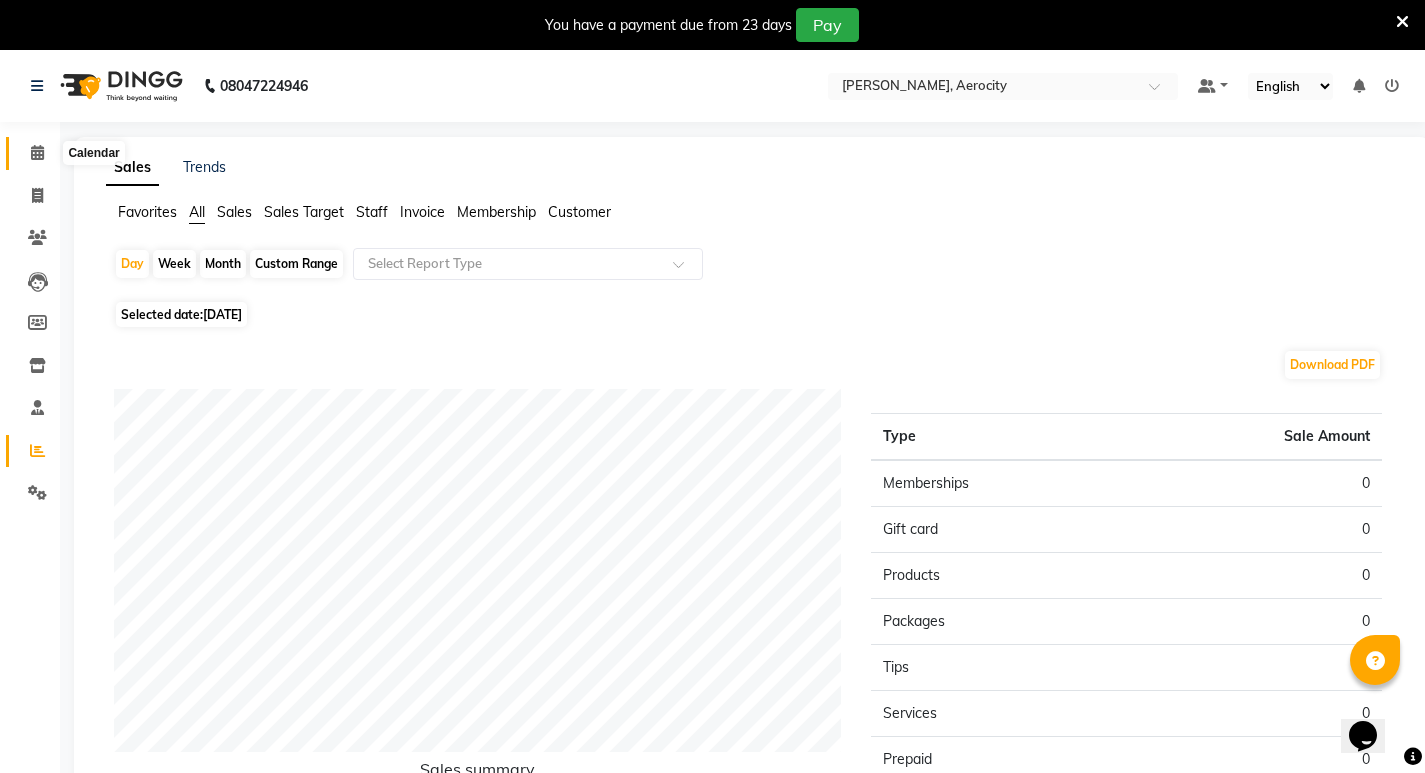 click 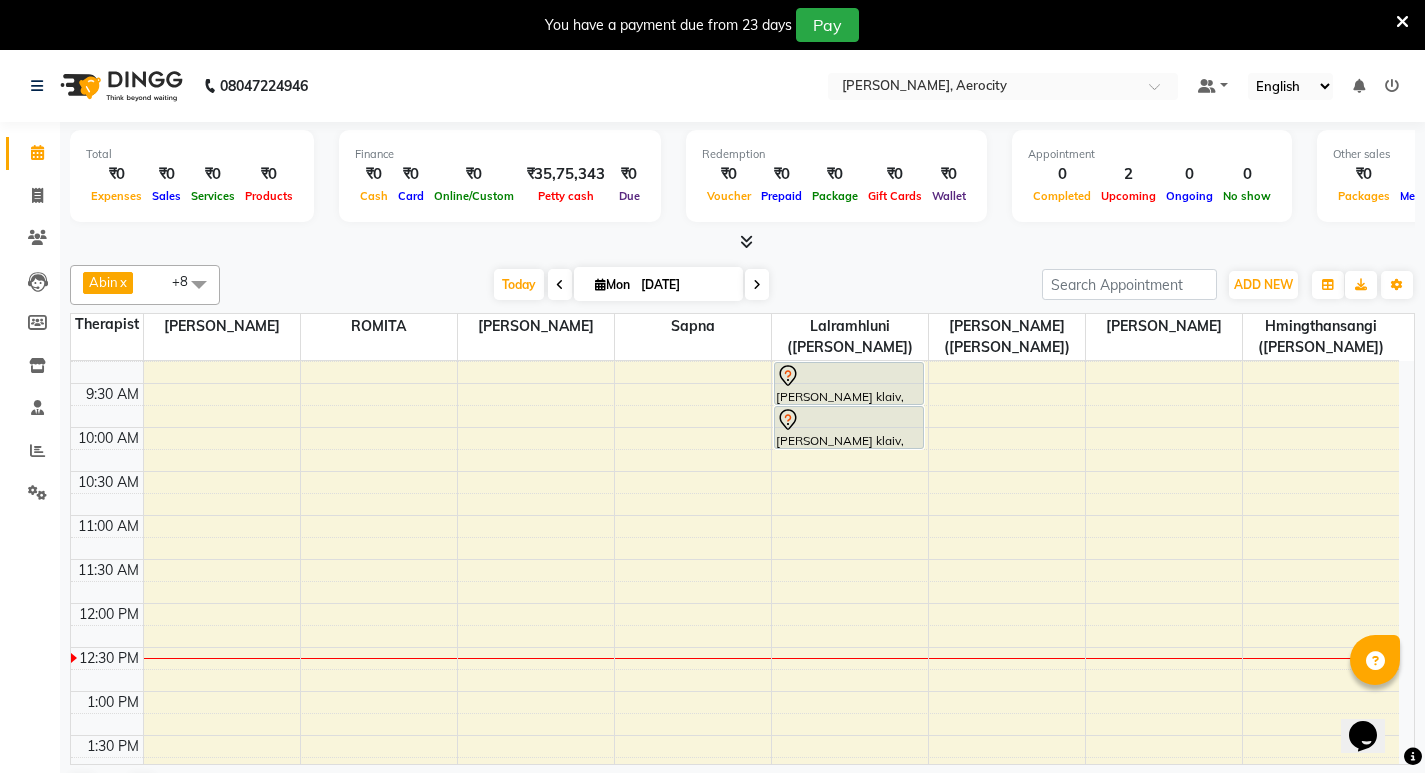 scroll, scrollTop: 192, scrollLeft: 0, axis: vertical 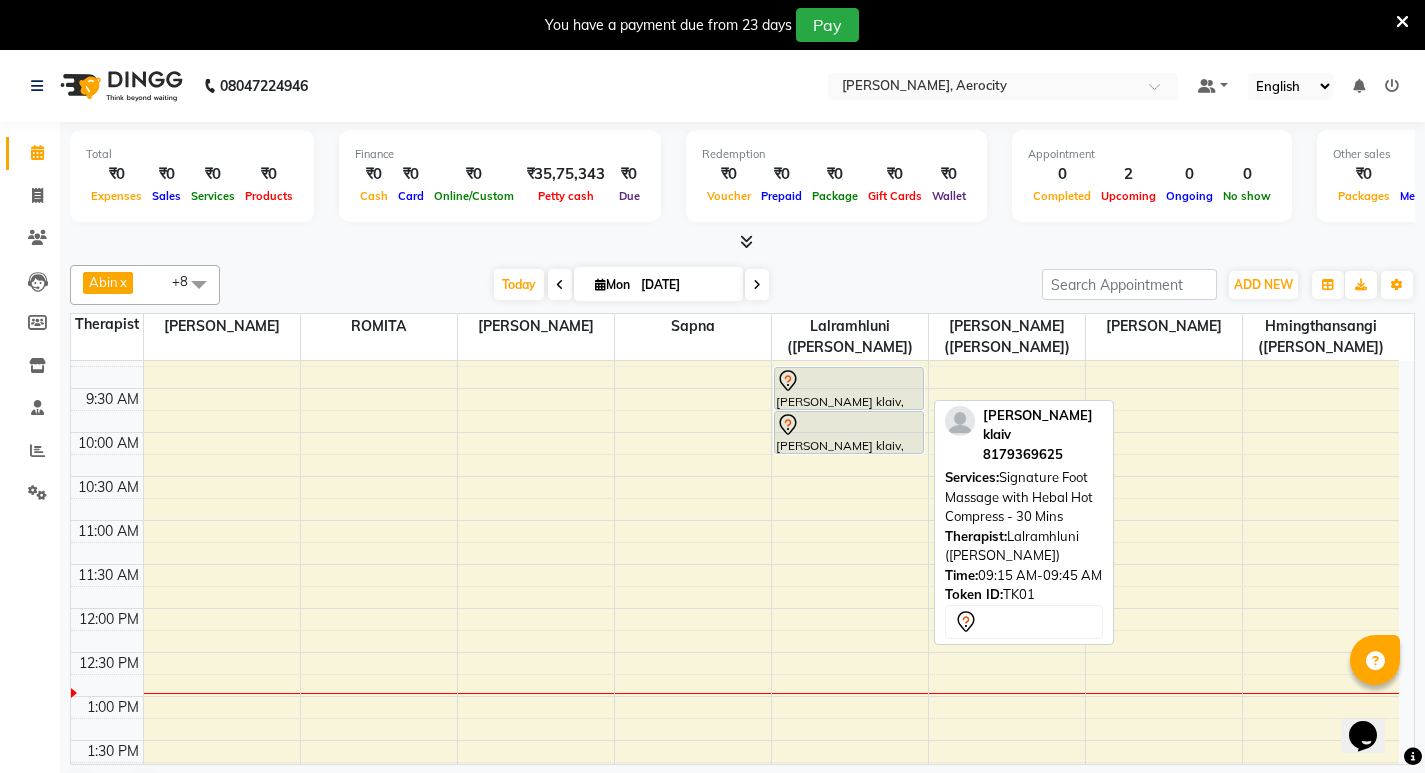 click on "[PERSON_NAME] klaiv, TK01, 09:15 AM-09:45 AM, Signature Foot Massage with Hebal Hot Compress - 30 Mins" at bounding box center [849, 388] 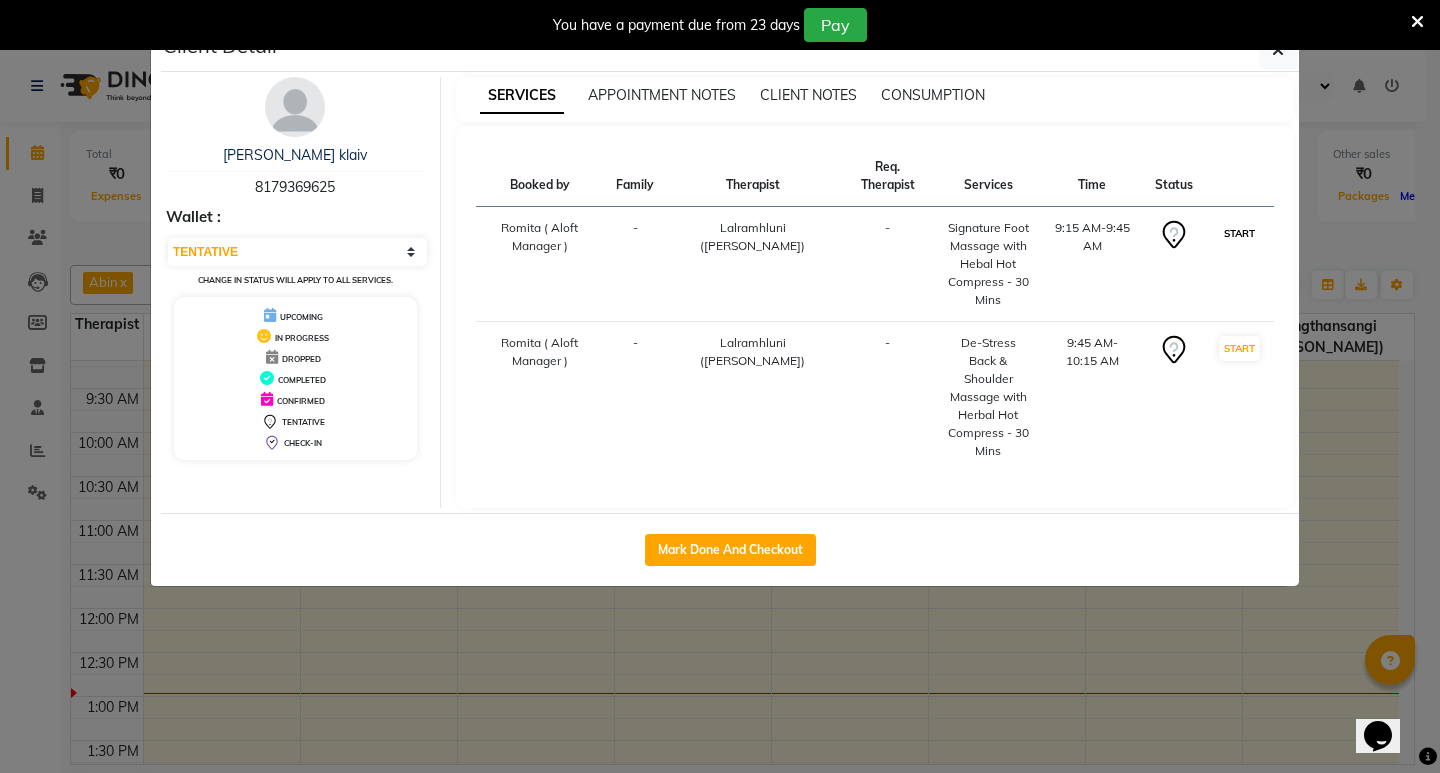 click on "START" at bounding box center [1239, 233] 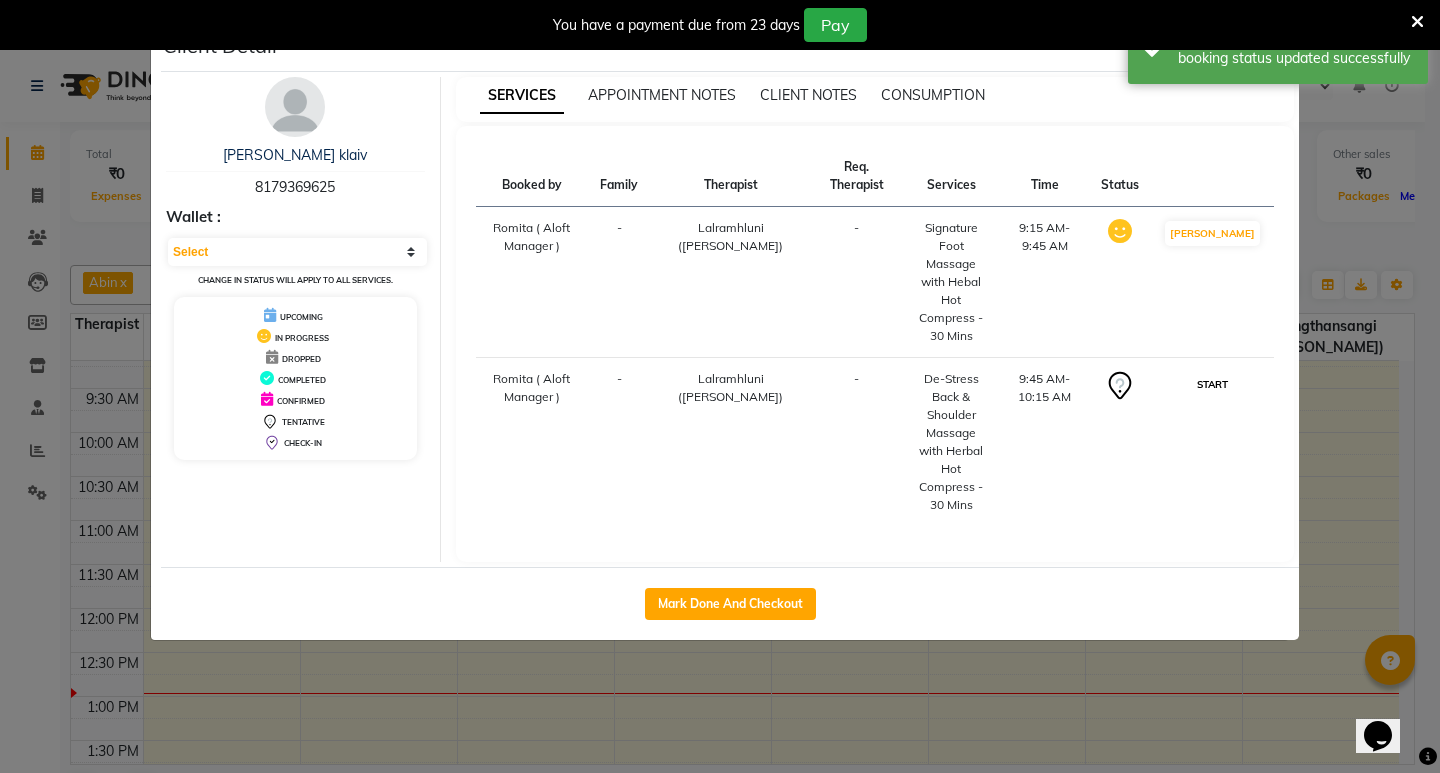 click on "START" at bounding box center (1212, 384) 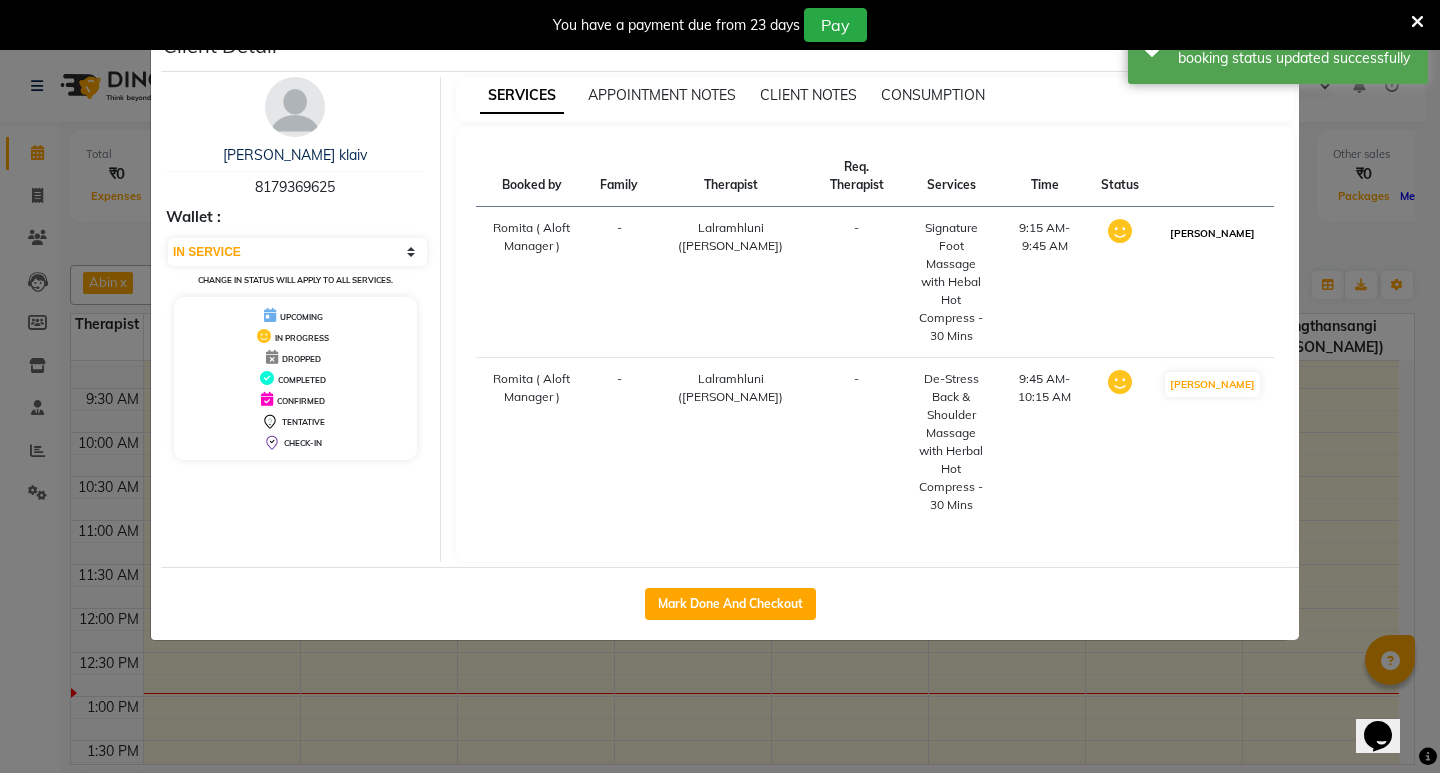 click on "[PERSON_NAME]" at bounding box center (1212, 233) 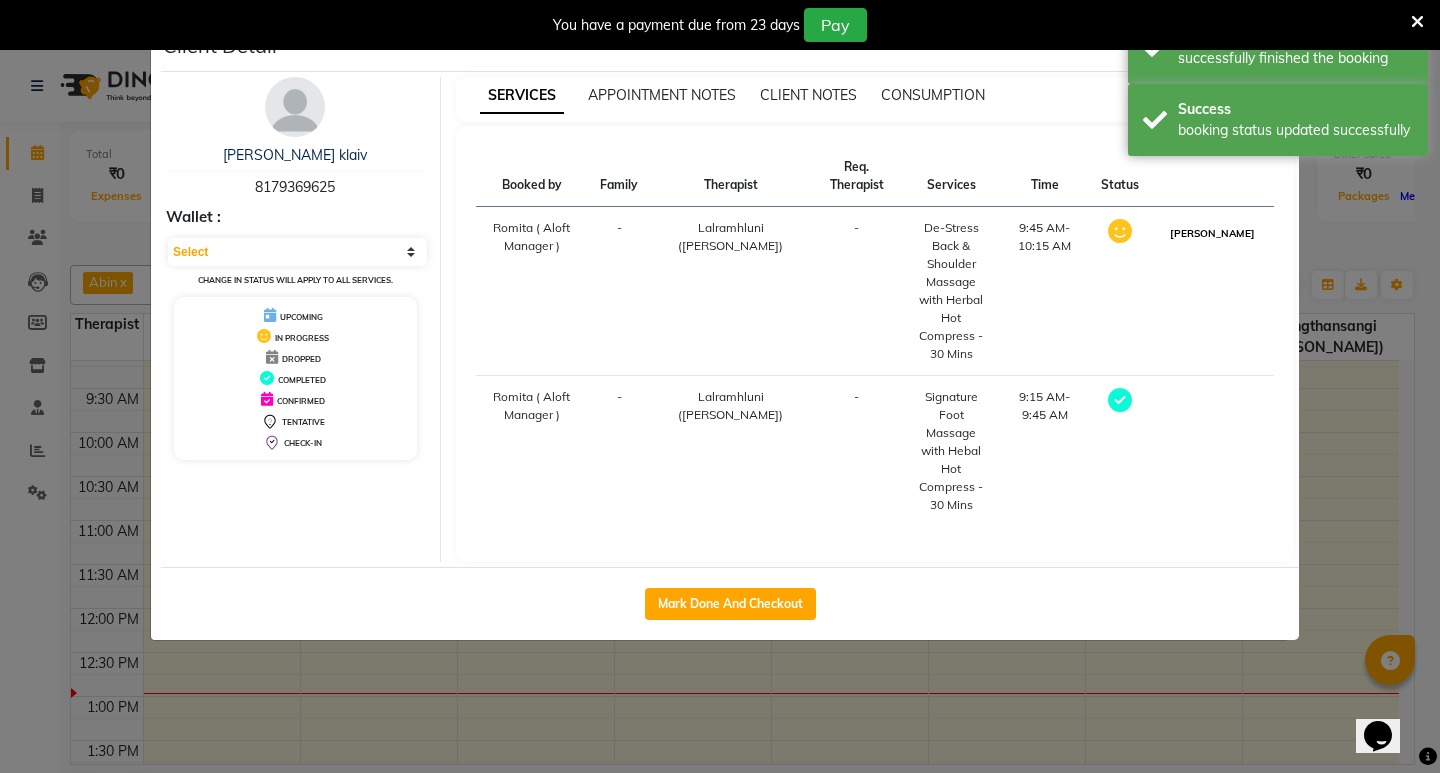 click on "[PERSON_NAME]" at bounding box center [1212, 233] 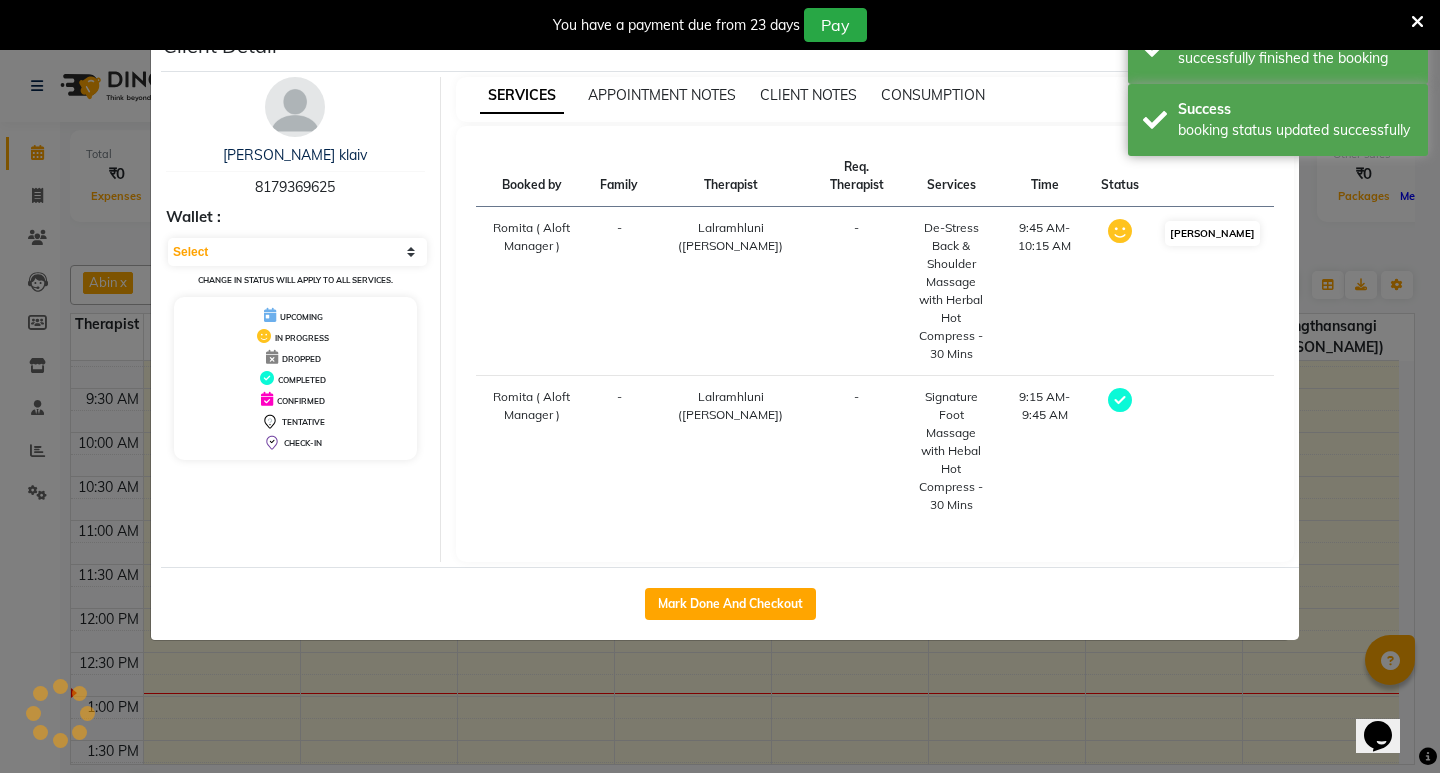 select on "3" 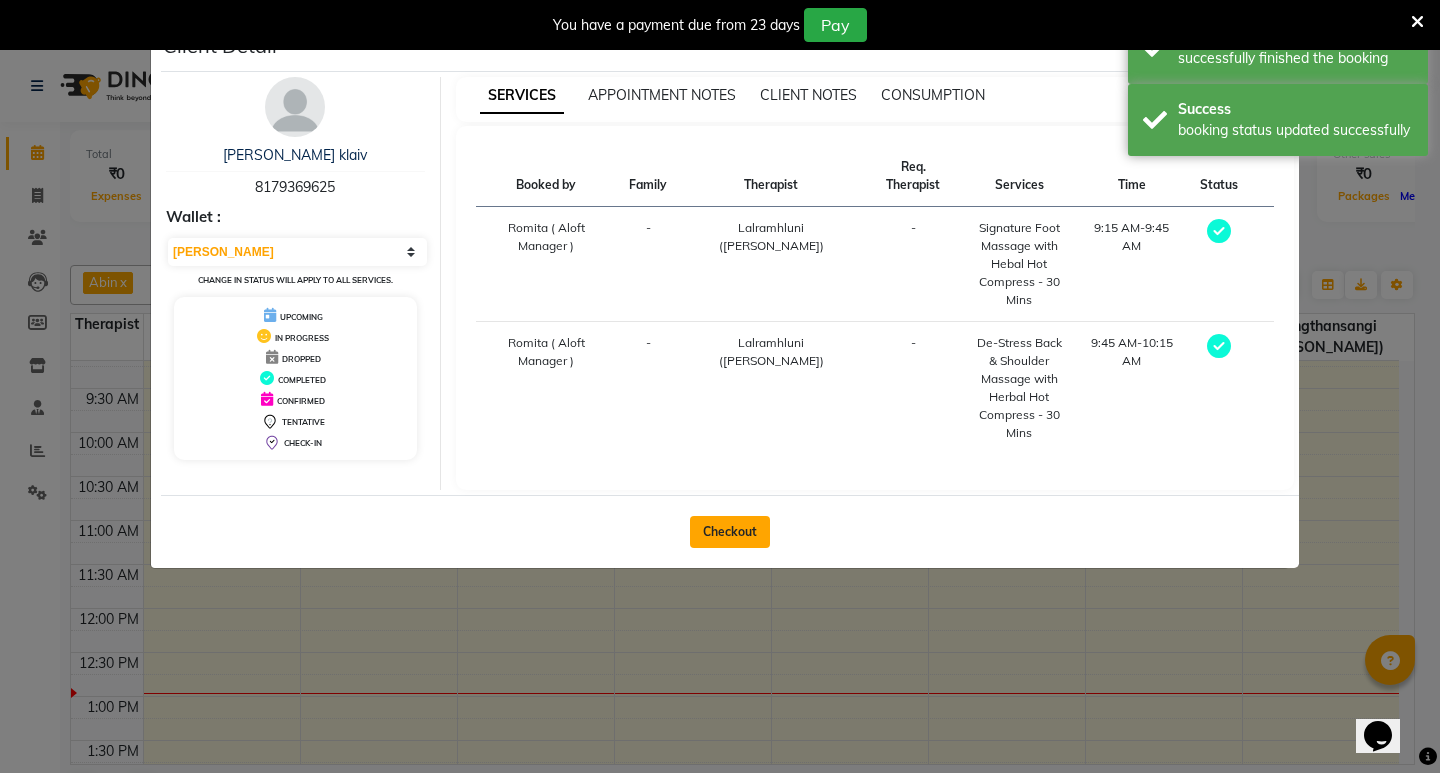 click on "Checkout" 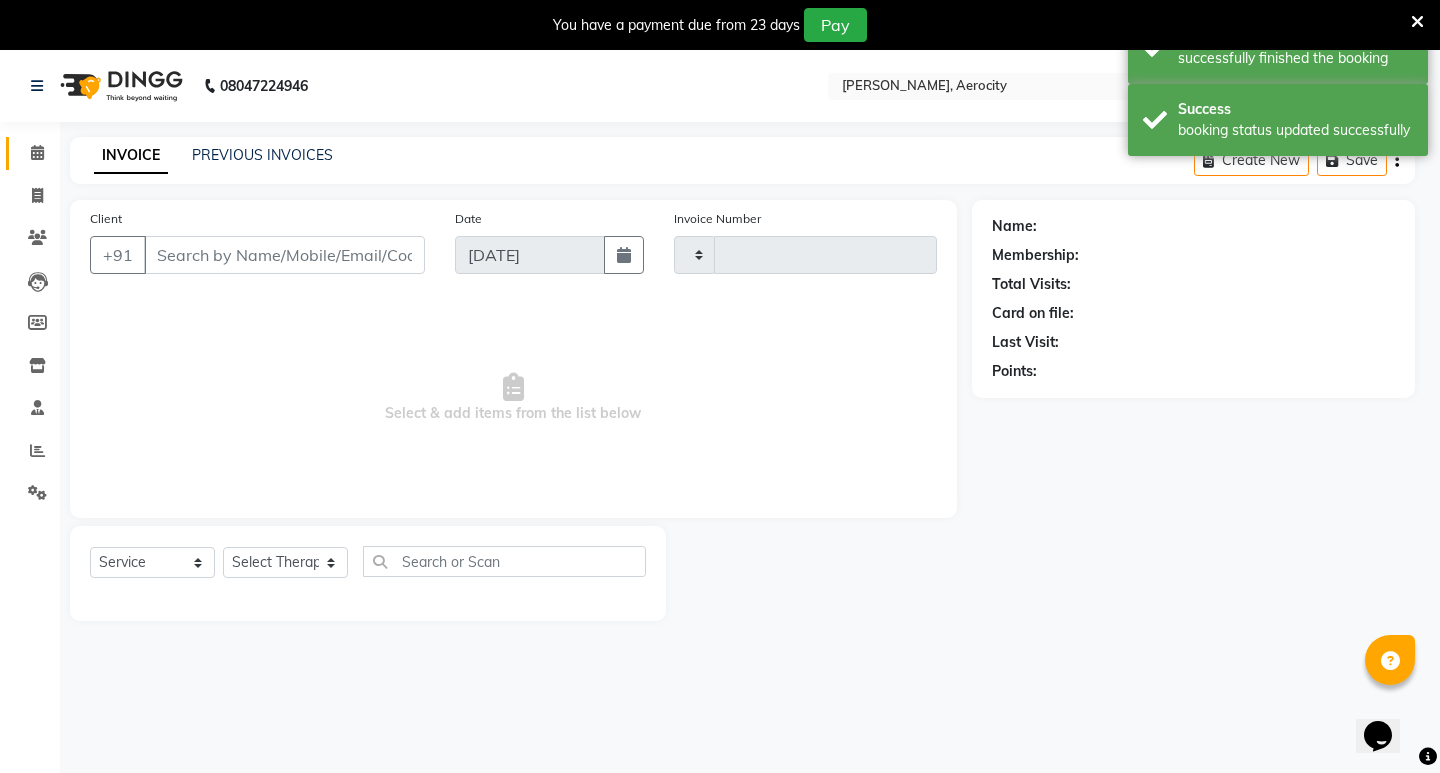 type on "1052" 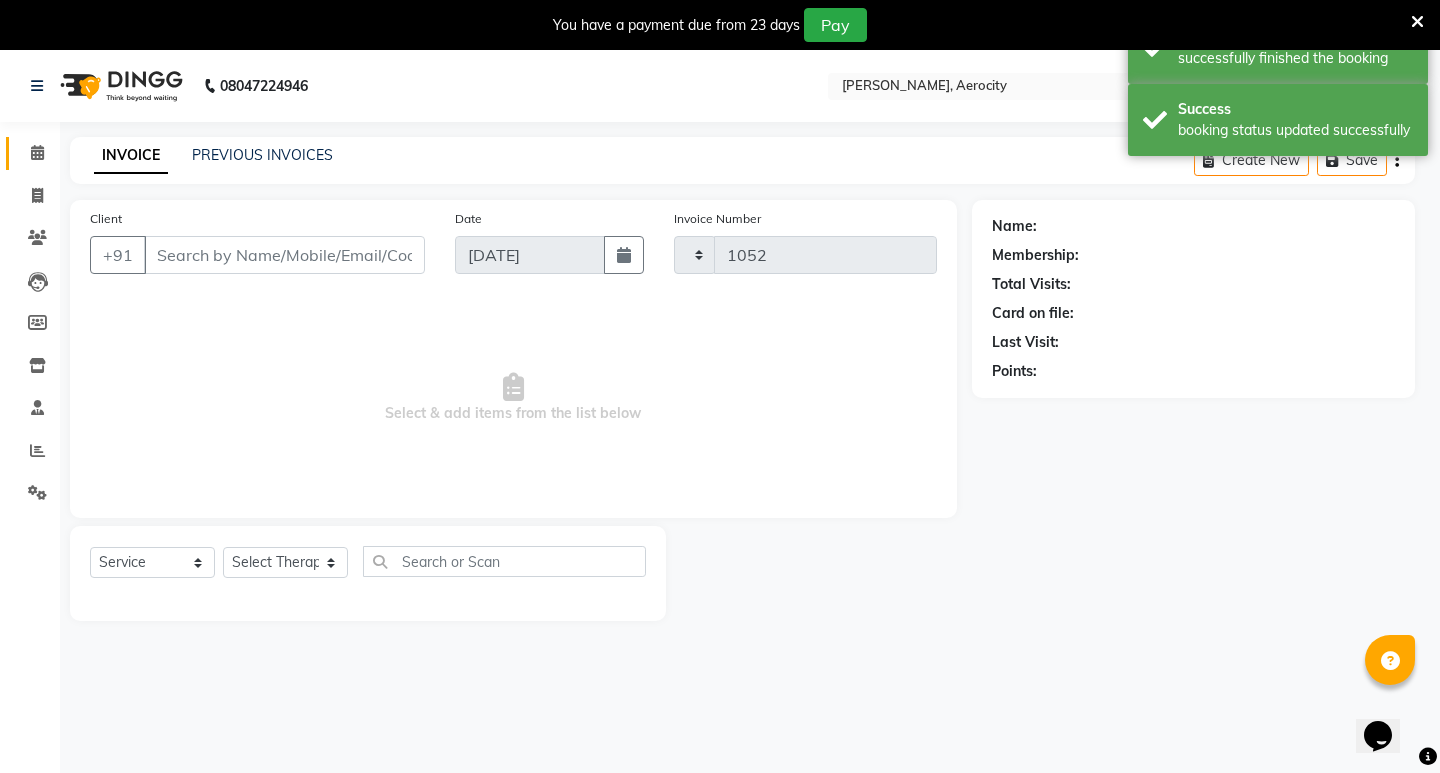 select on "6403" 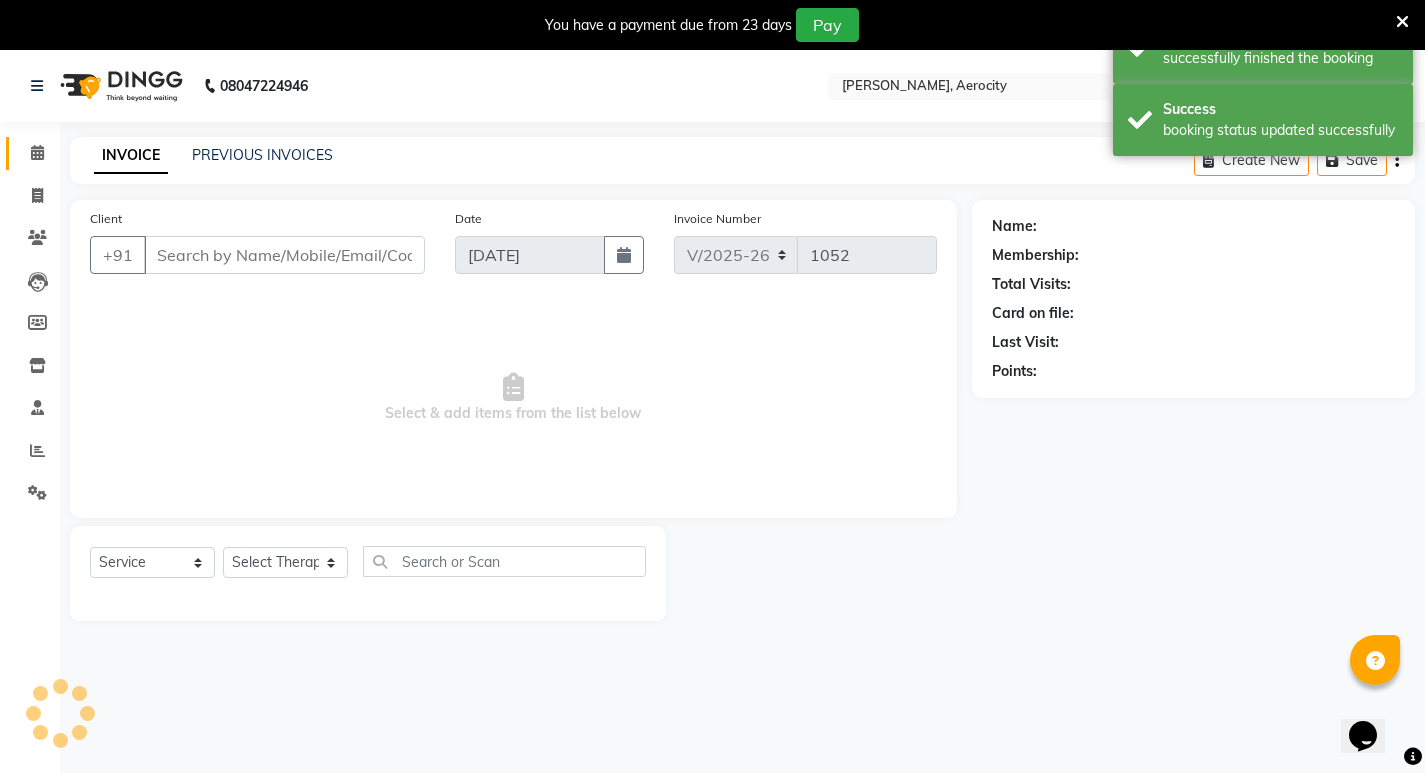 type on "8179369625" 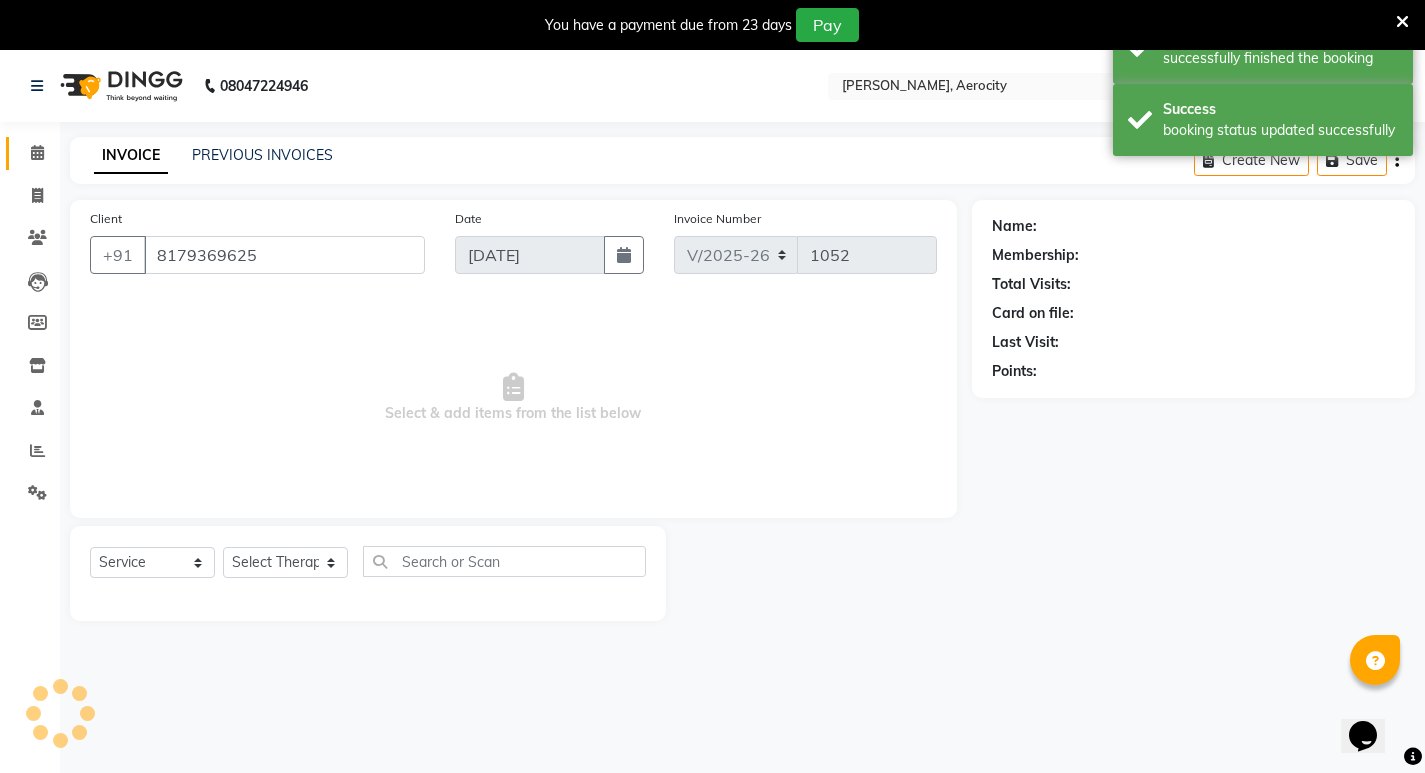 select on "48459" 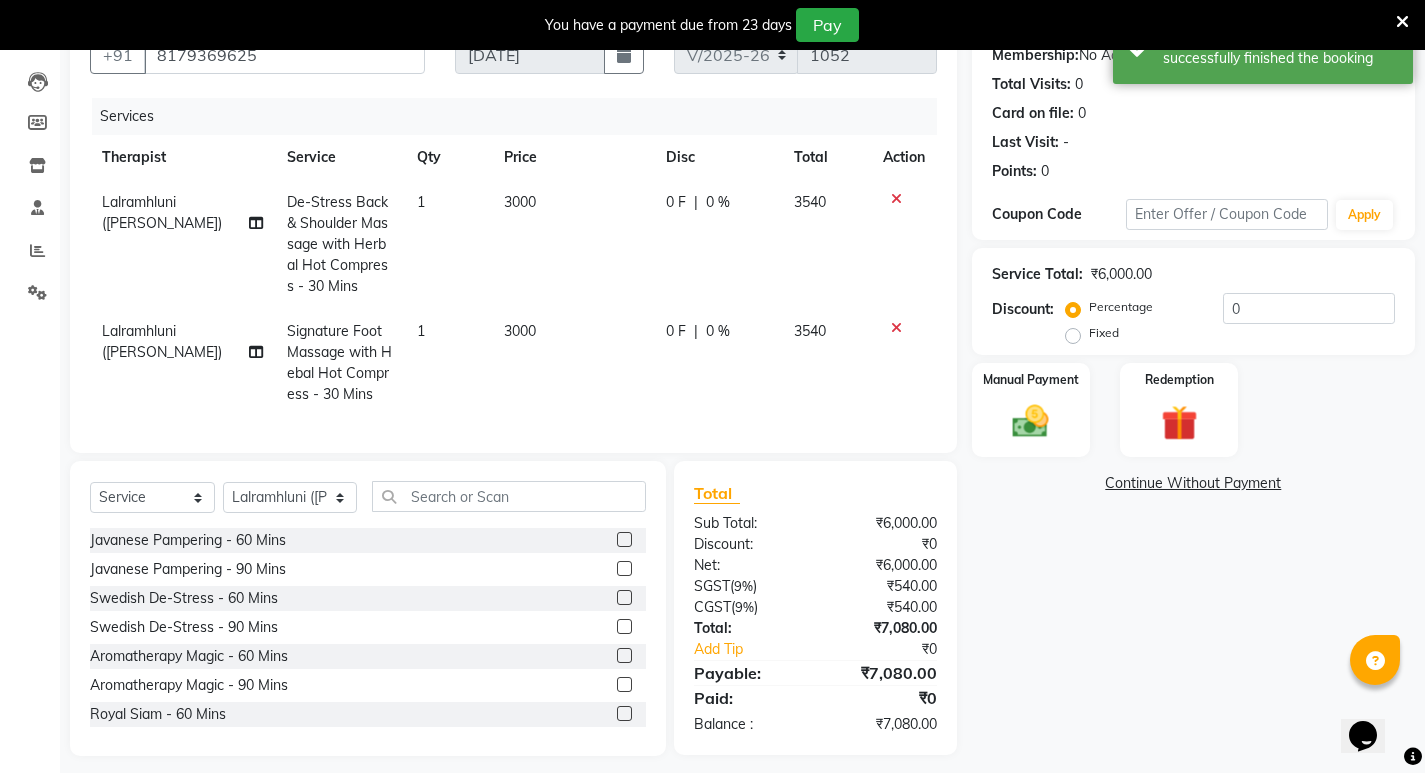 scroll, scrollTop: 0, scrollLeft: 0, axis: both 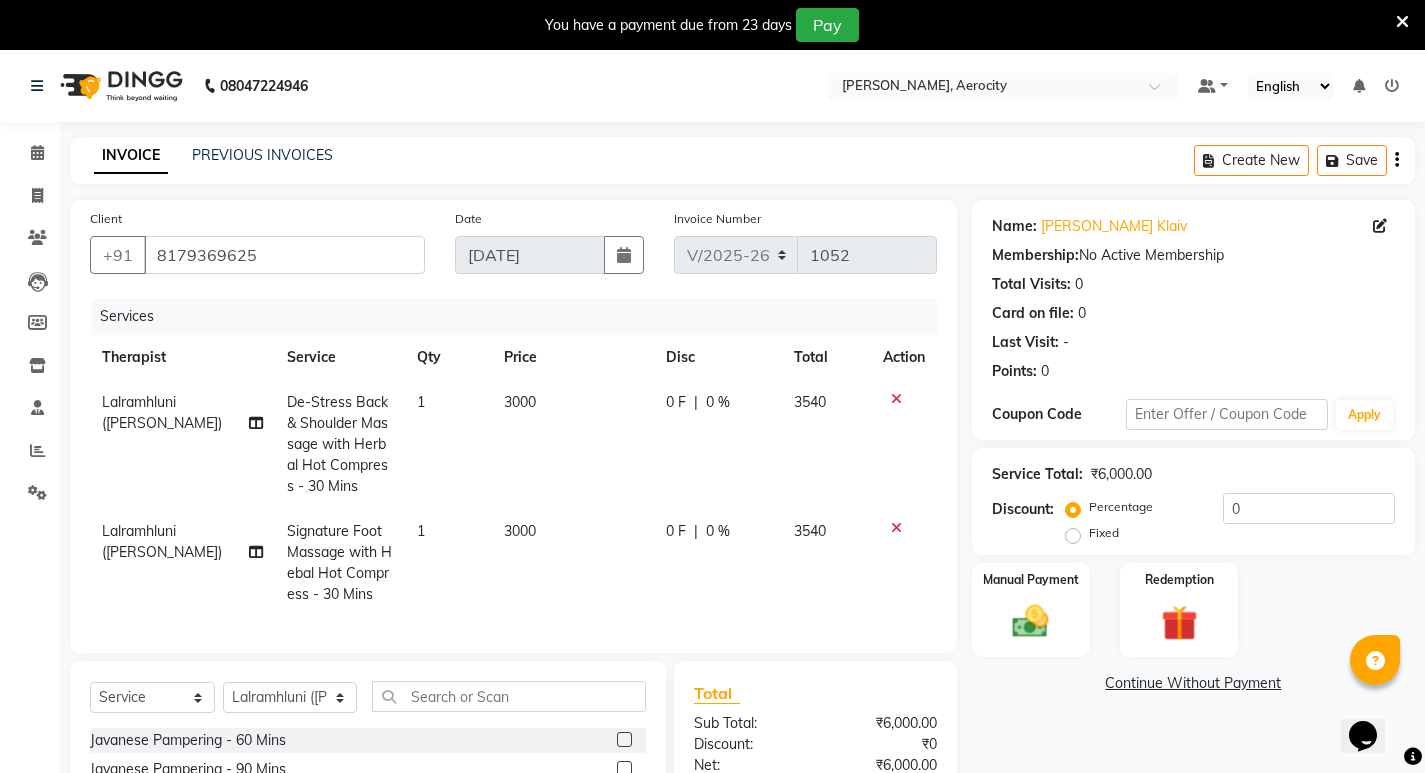 click on "0 %" 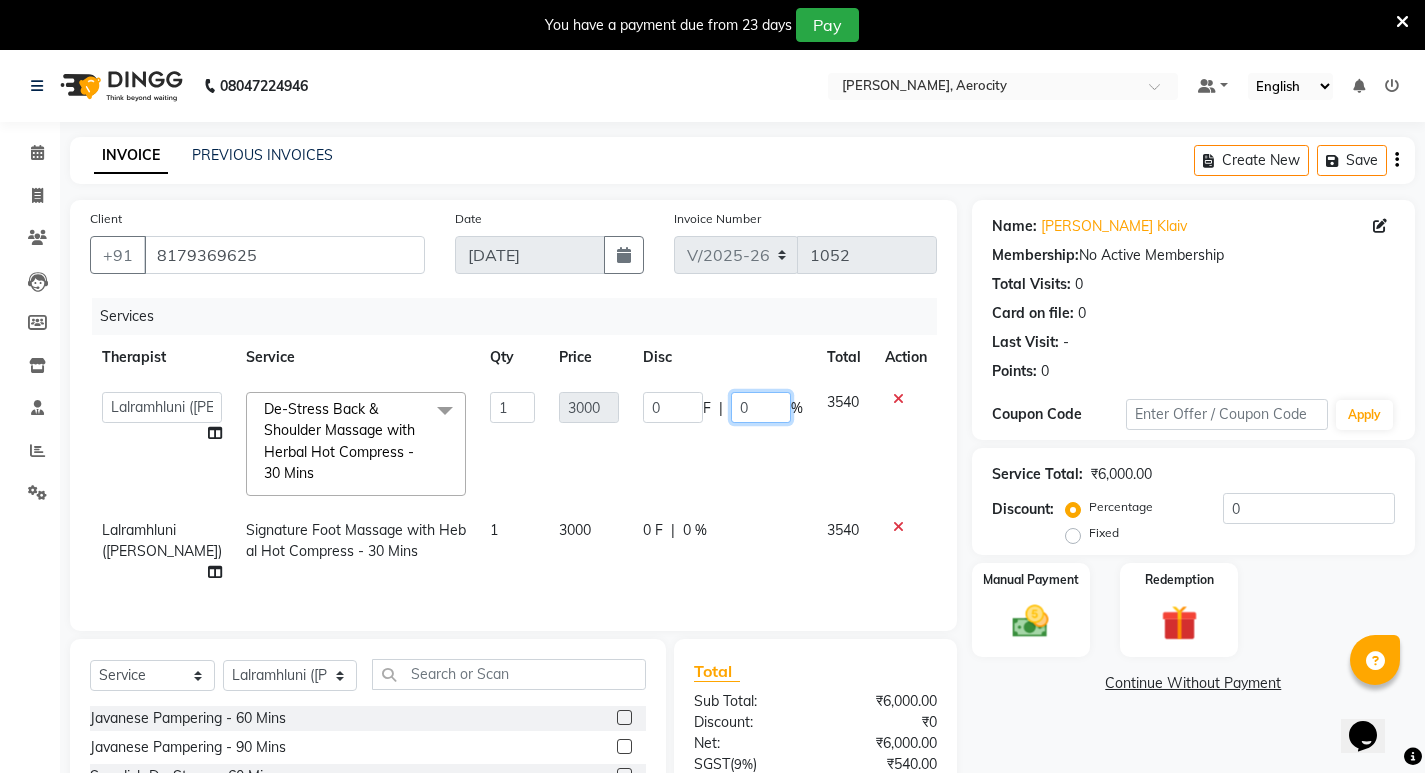 click on "0" 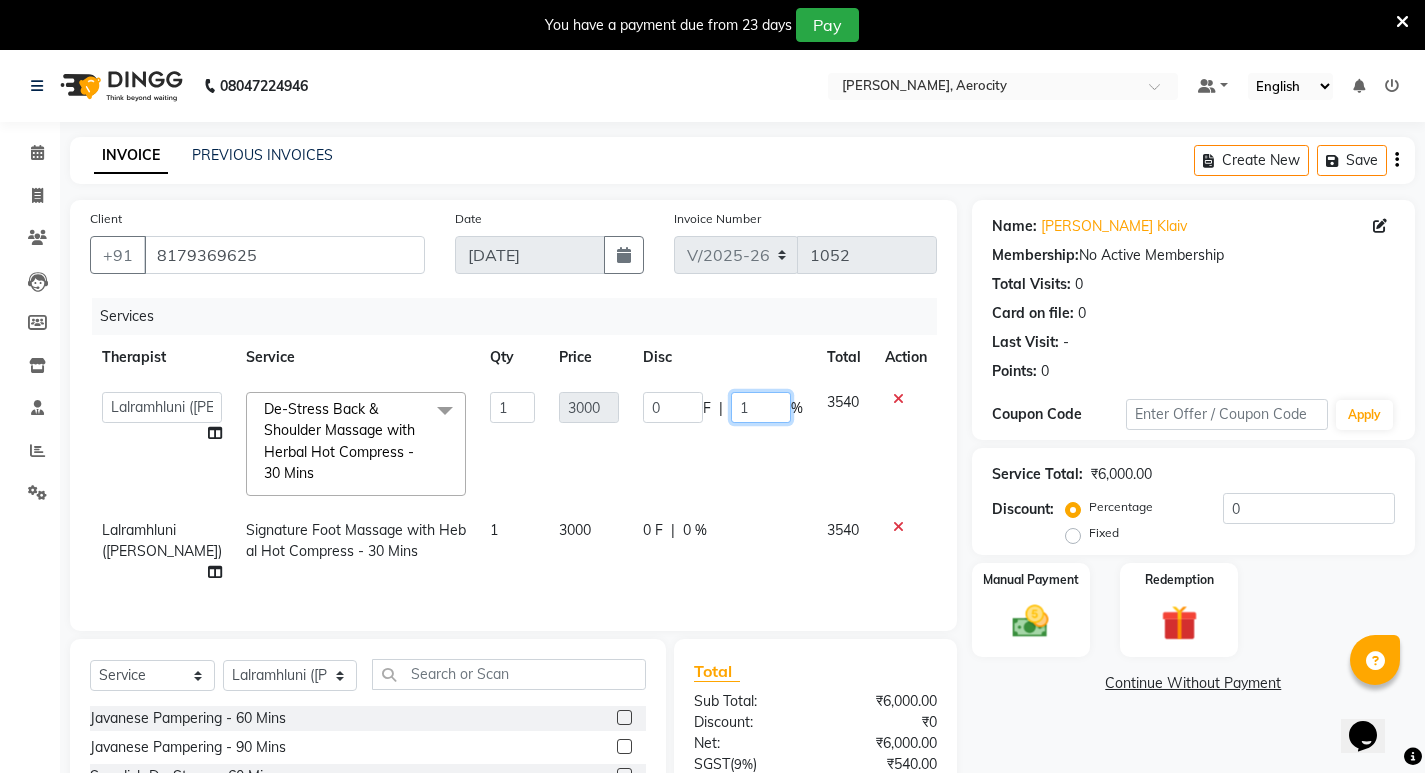 type on "15" 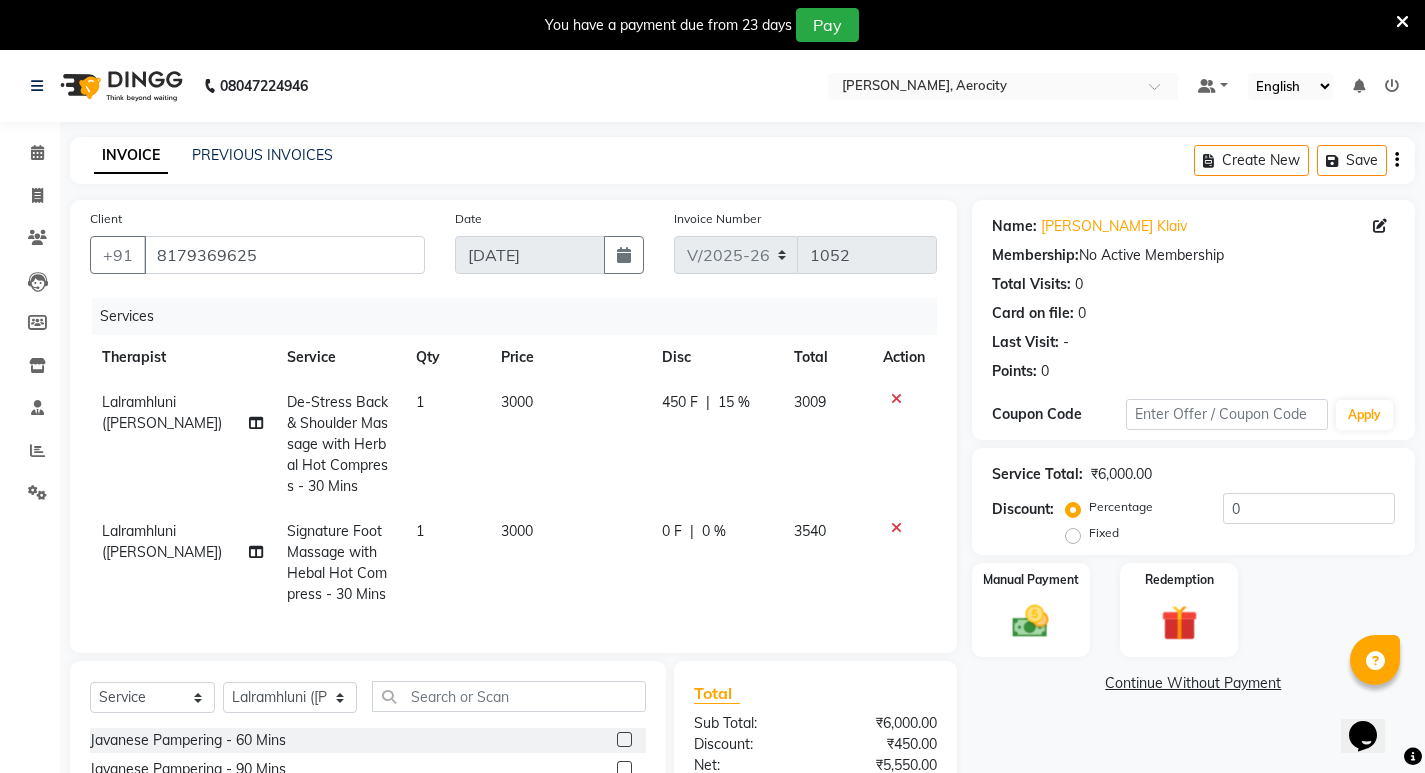 click on "450 F | 15 %" 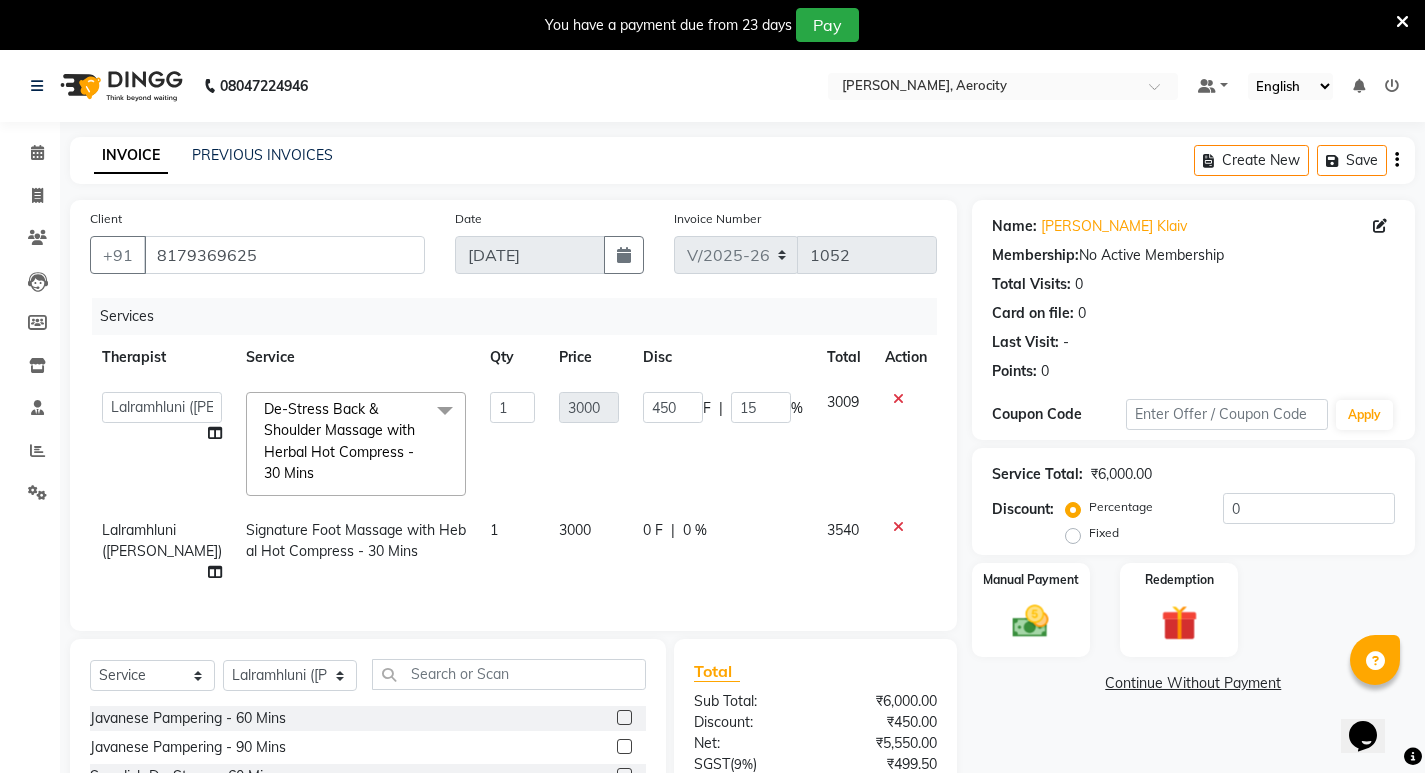 click on "0 %" 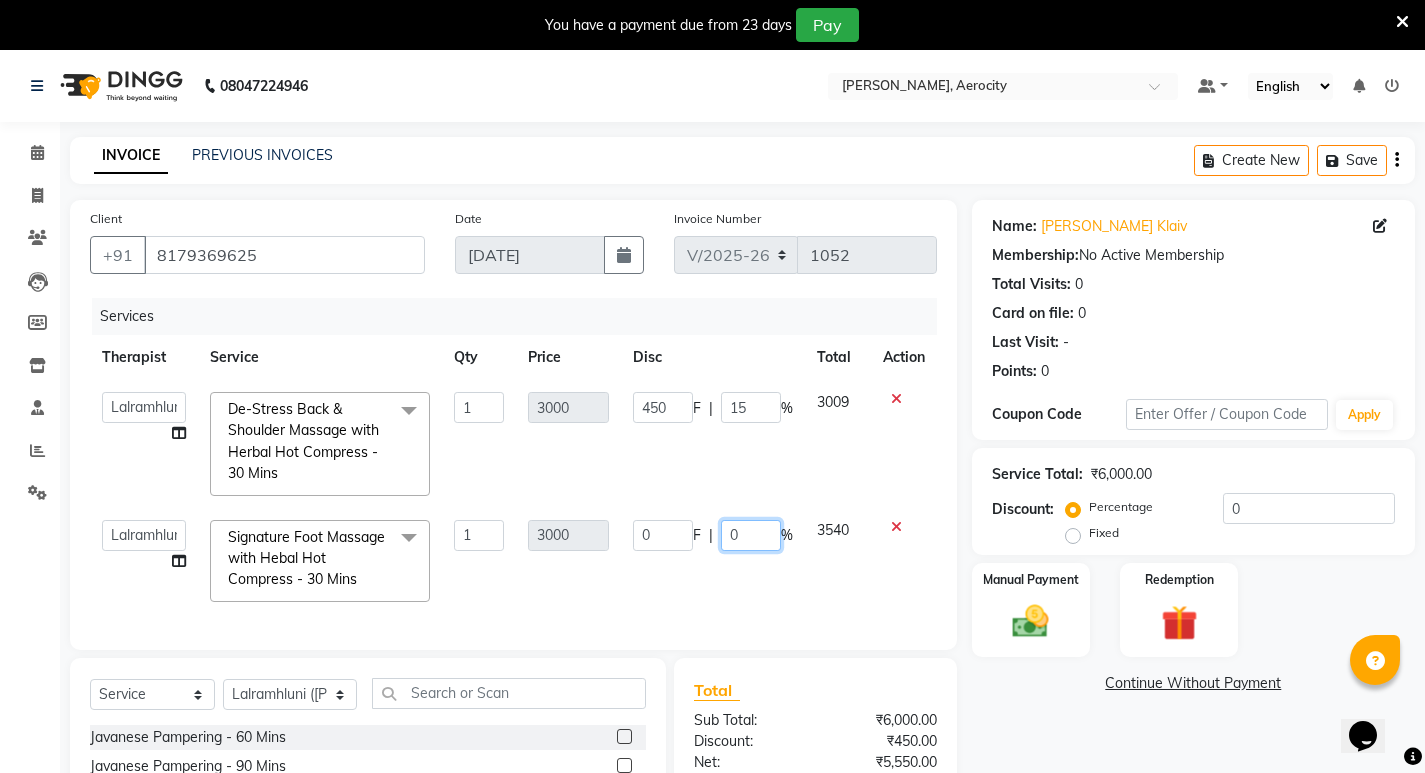 click on "0" 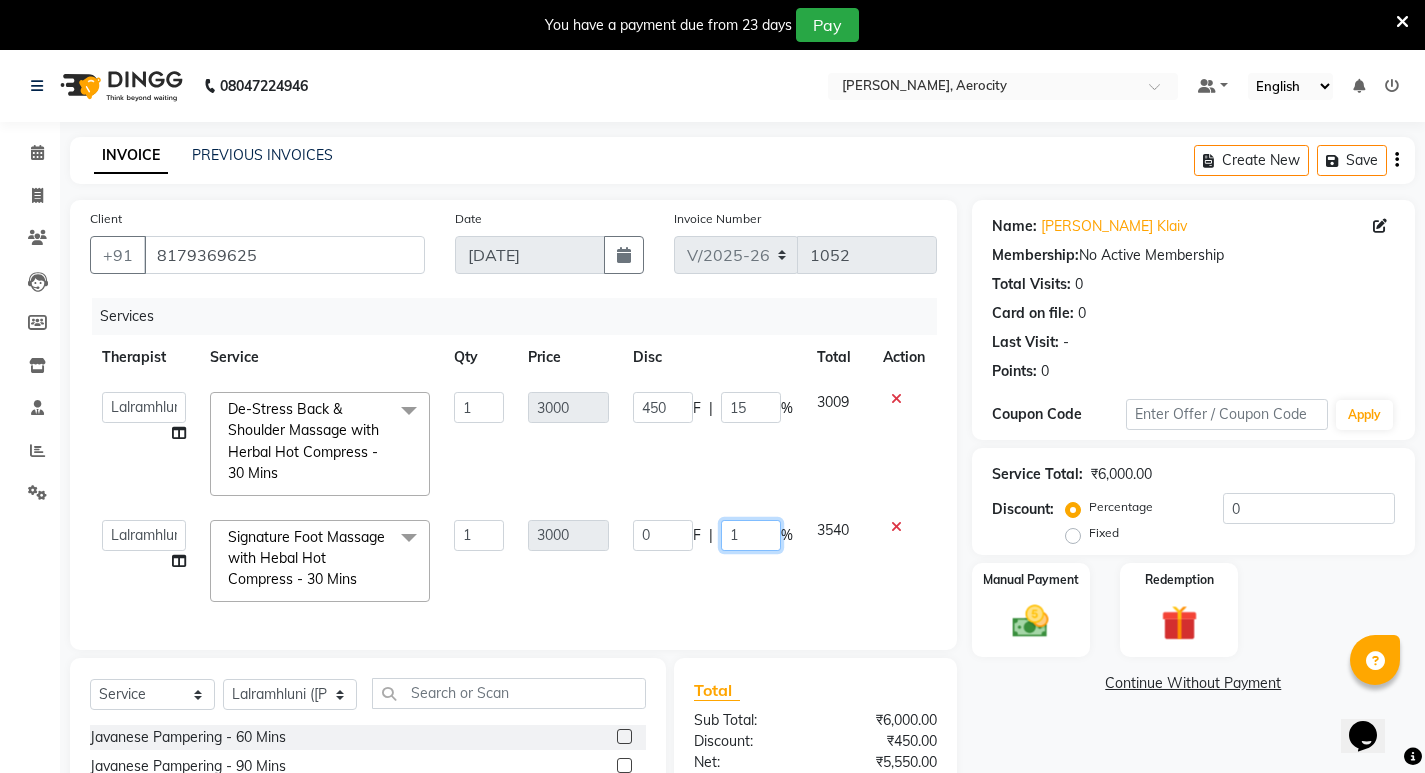 type on "15" 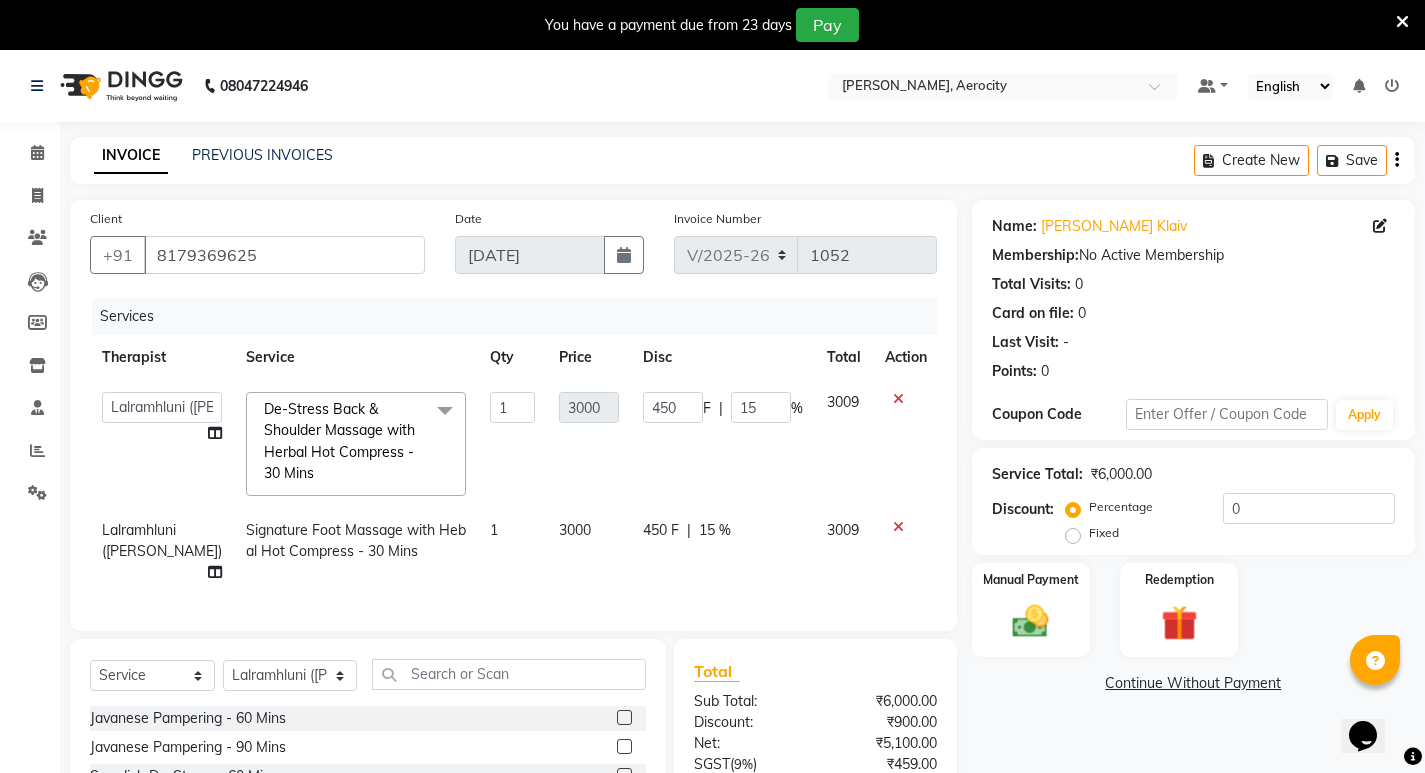 click on "Services Therapist Service Qty Price Disc Total Action  [PERSON_NAME]   Hmingthansangi ([PERSON_NAME])    [PERSON_NAME] ([PERSON_NAME])    Litsabila Sangtam ([PERSON_NAME])   [PERSON_NAME]    [PERSON_NAME] Ngashepam  De-Stress Back & Shoulder Massage with Herbal Hot Compress - 30 Mins  x Javanese Pampering - 60 Mins Javanese Pampering - 90 Mins Swedish De-Stress - 60 Mins Swedish De-Stress - 90 Mins Aromatherapy Magic - 60 Mins Aromatherapy Magic - 90 Mins Royal Siam - 60 Mins Royal Siam - 90 Mins Abhyangam - 60 Mins Abhyangam - 90 Mins Fusion Therapy - 60 Mins Fusion Therapy - 90 Mins The Healing Touch - 120 Mins Herbal Hot Compress Massage - 60 Mins Candle Massage - 60 Mins De-Stress Back & Shoulder Massage - 30 Mins De-Stress Back & Shoulder Massage with Herbal Hot Compress - 30 Mins Signature Foot Massage - 30 Mins Signature Foot Massage with Hebal Hot Compress - 30 Mins Signature Head Massage - 30 Mins Zivaya Signature Scrub - 60 Mins Zivaya Signature Facial - 60 Mins Cleansing Facial - 30 Mins 1 3000 450 F | 15" 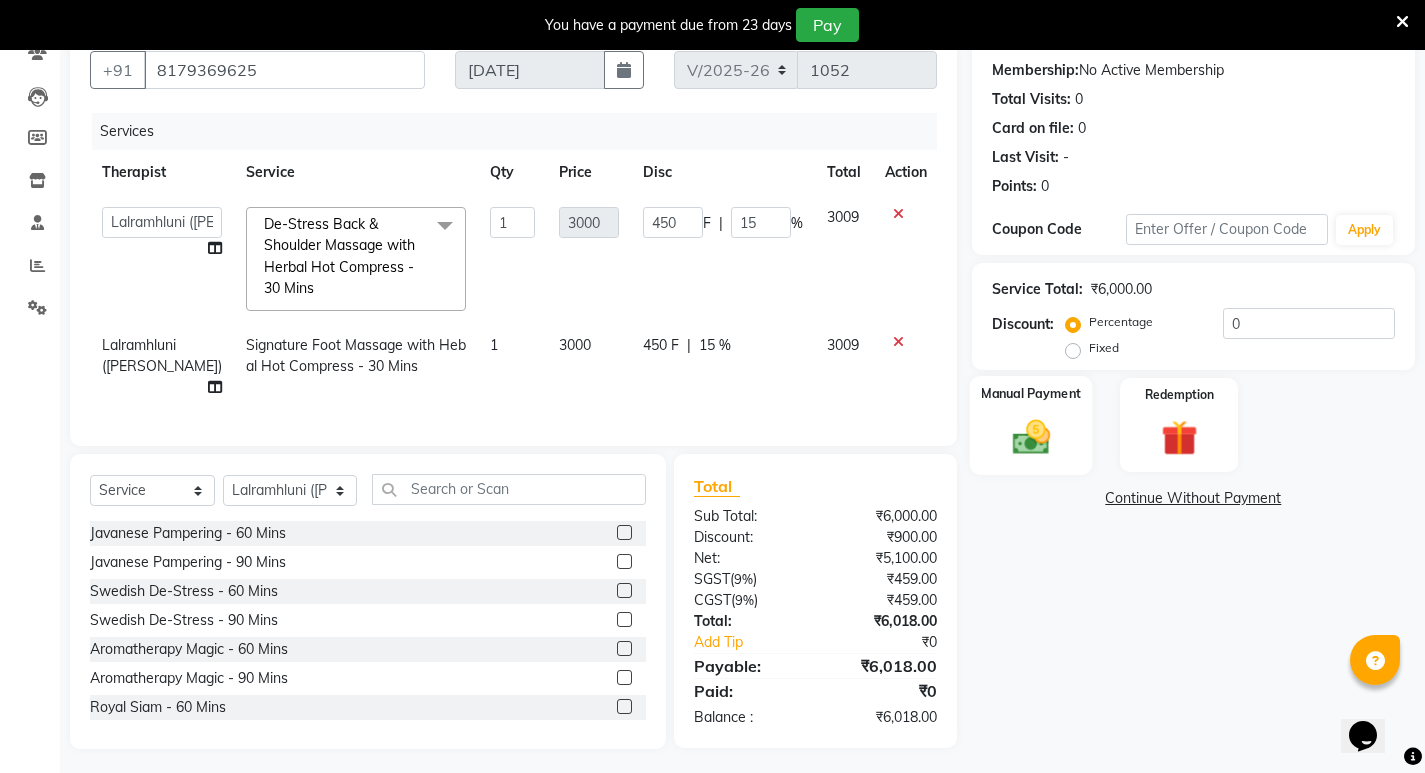 click 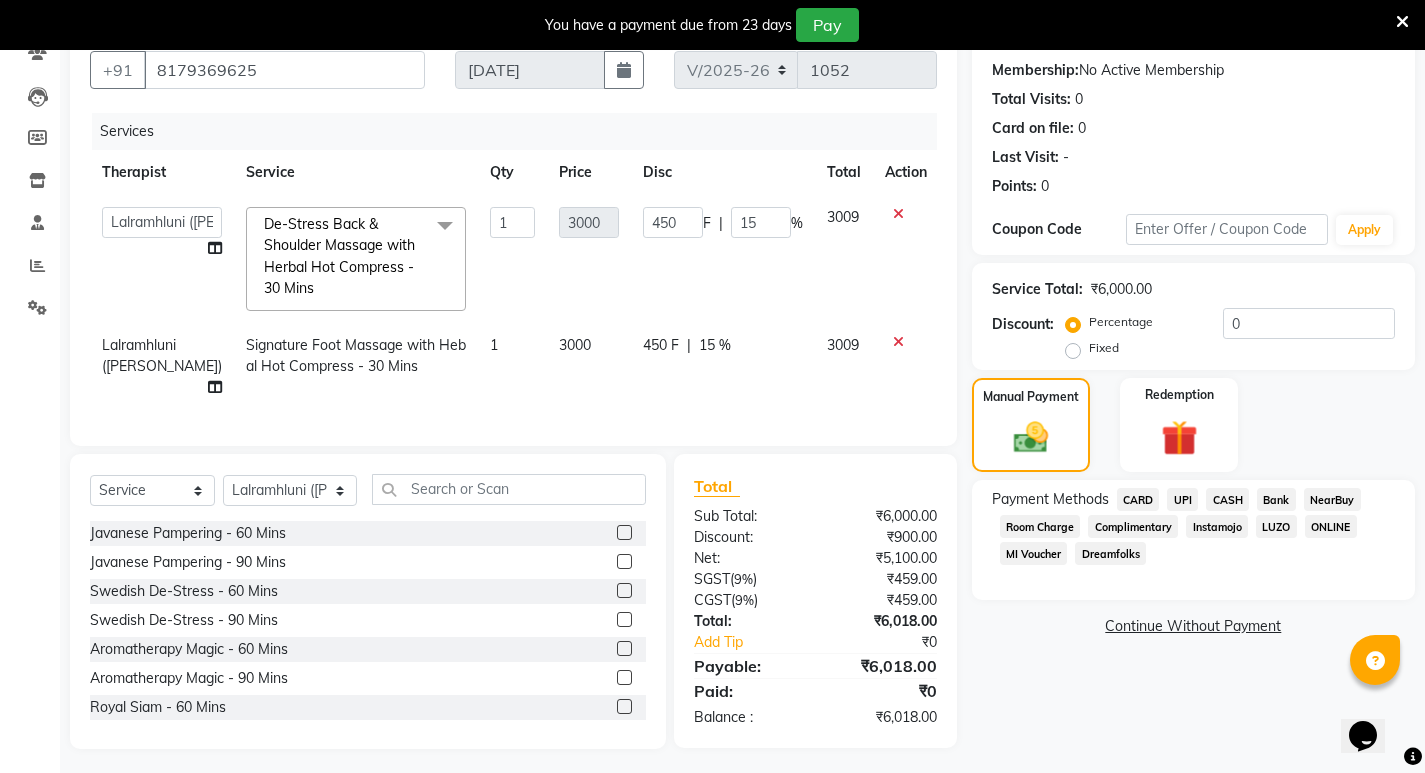 click on "CARD" 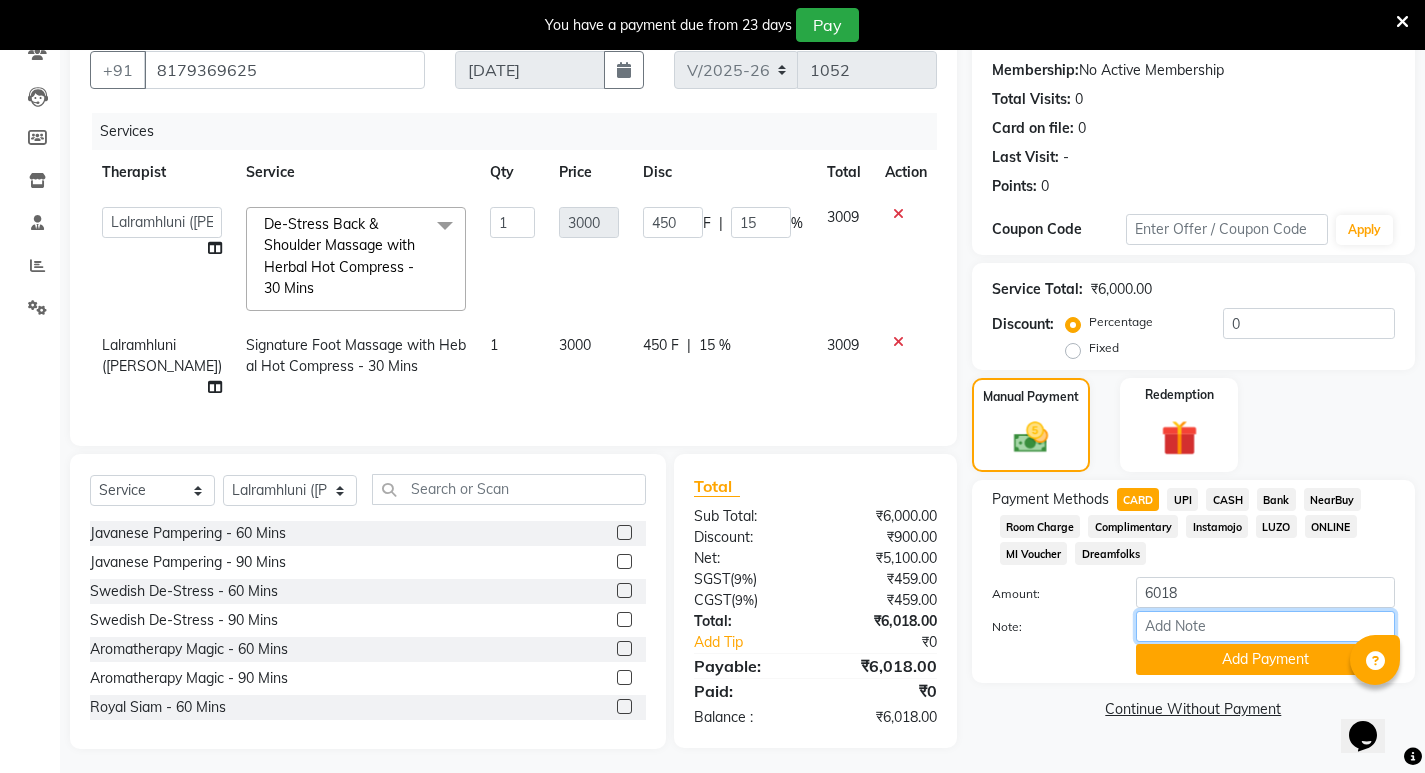 click on "Note:" at bounding box center [1265, 626] 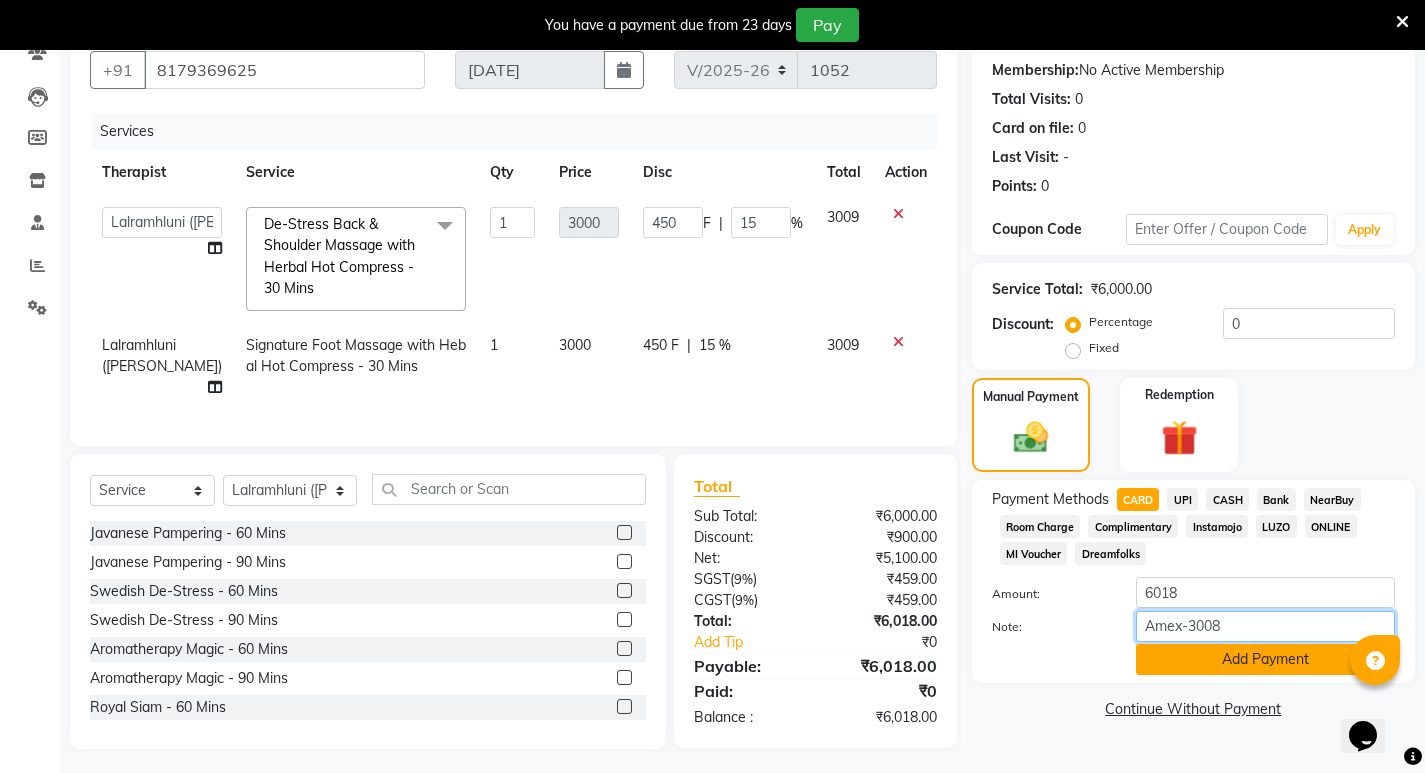 type on "Amex-3008" 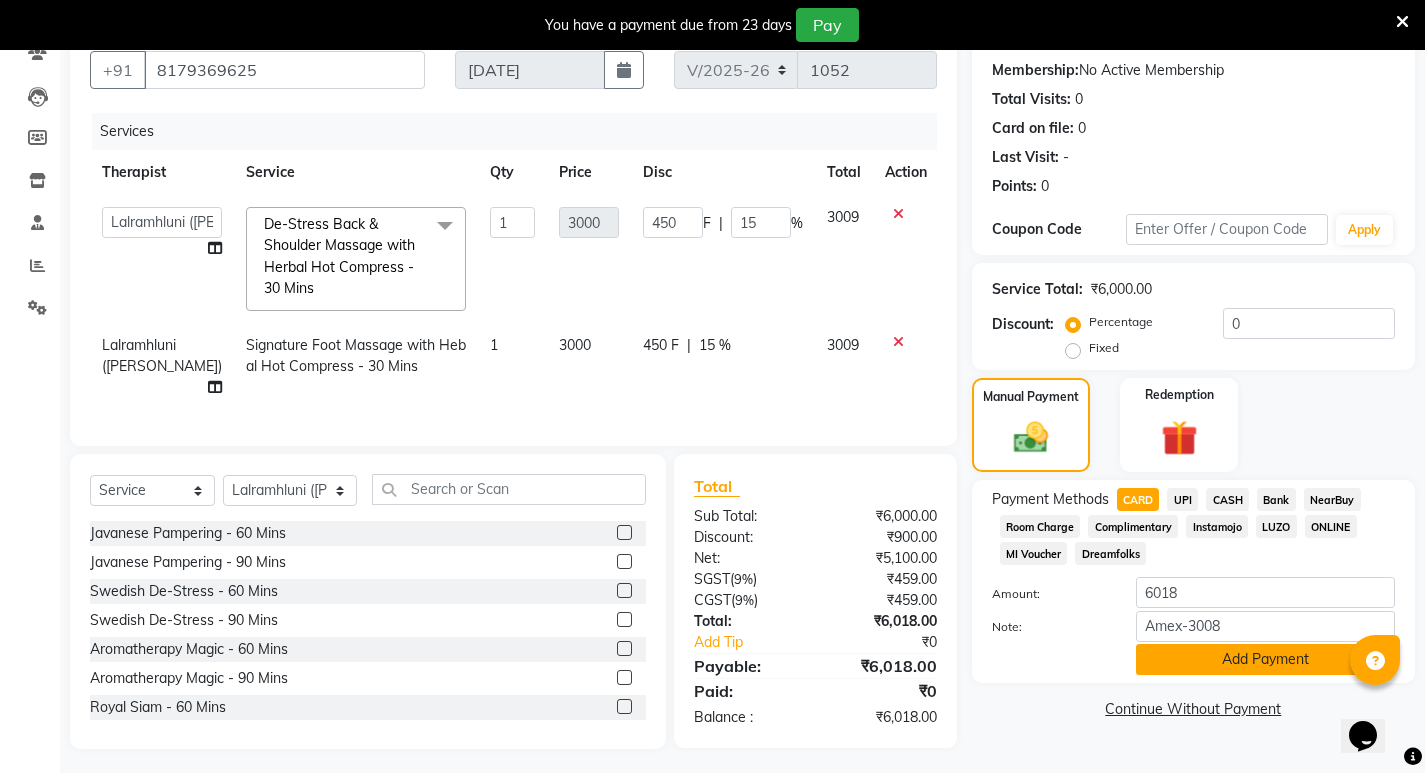 click on "Add Payment" 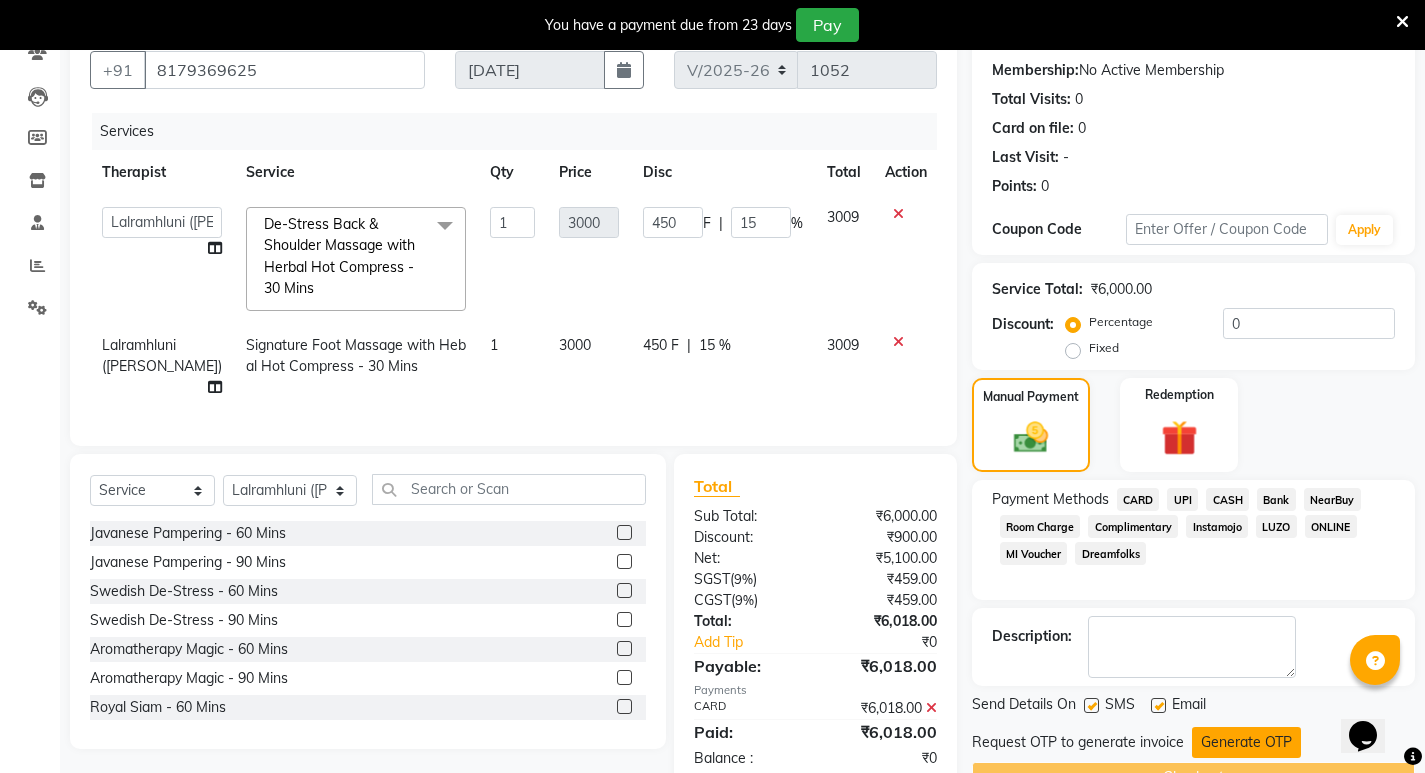 scroll, scrollTop: 235, scrollLeft: 0, axis: vertical 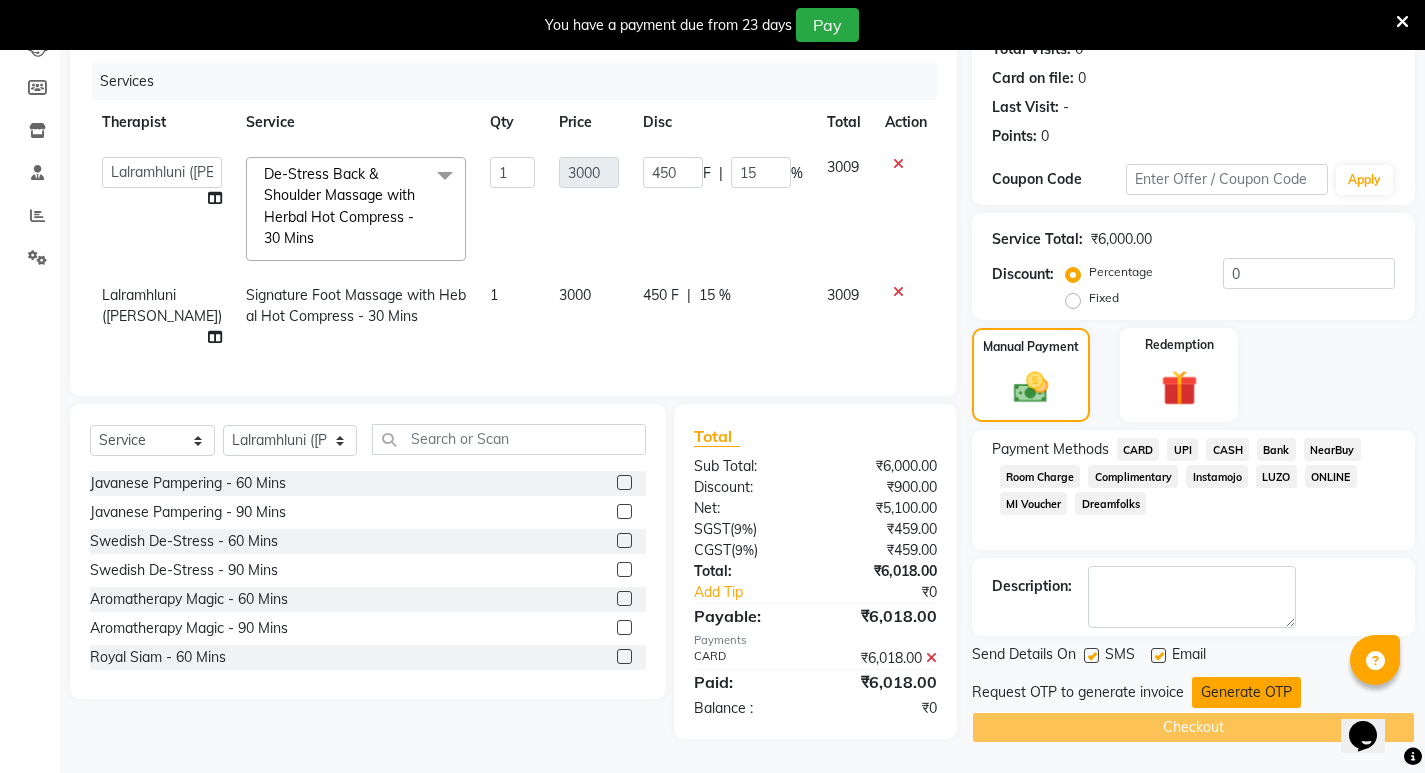 click on "Generate OTP" 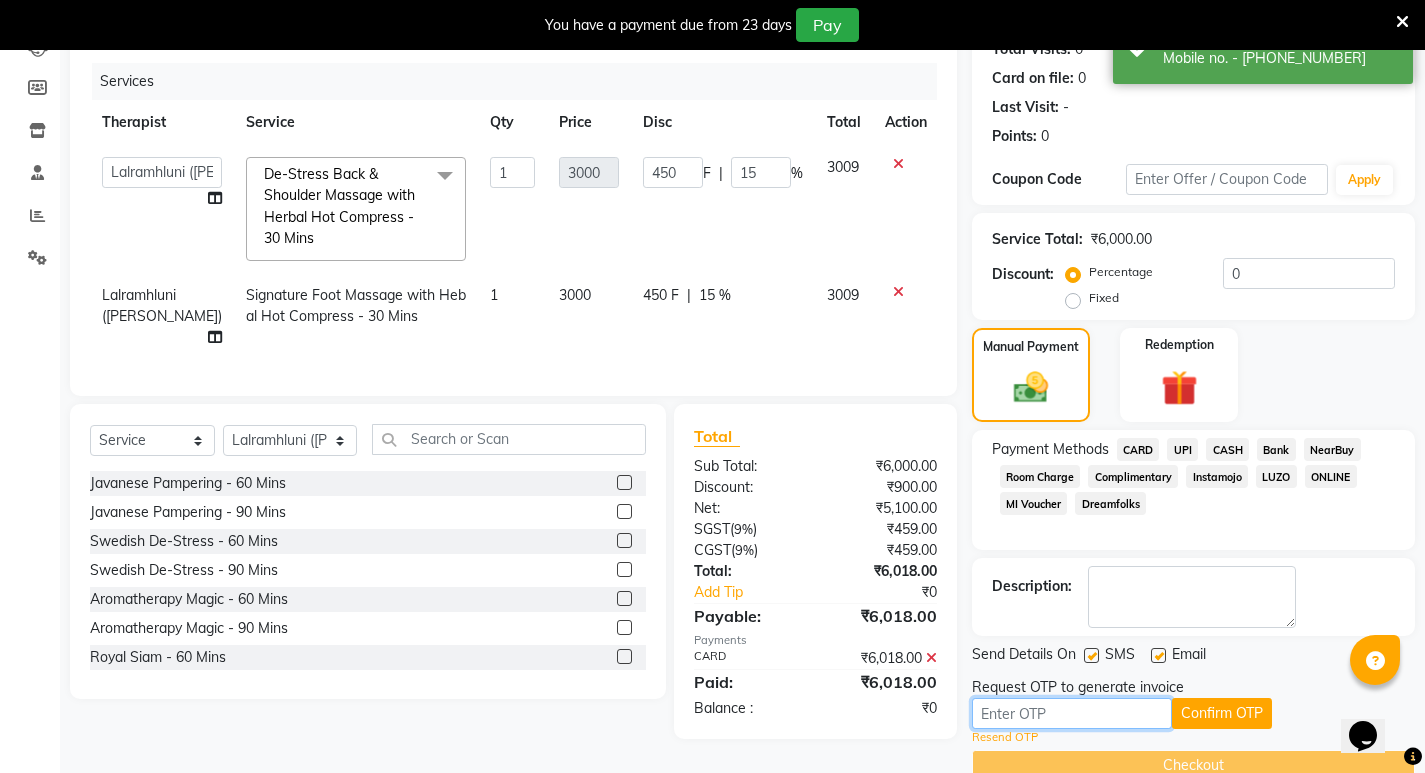 click at bounding box center (1072, 713) 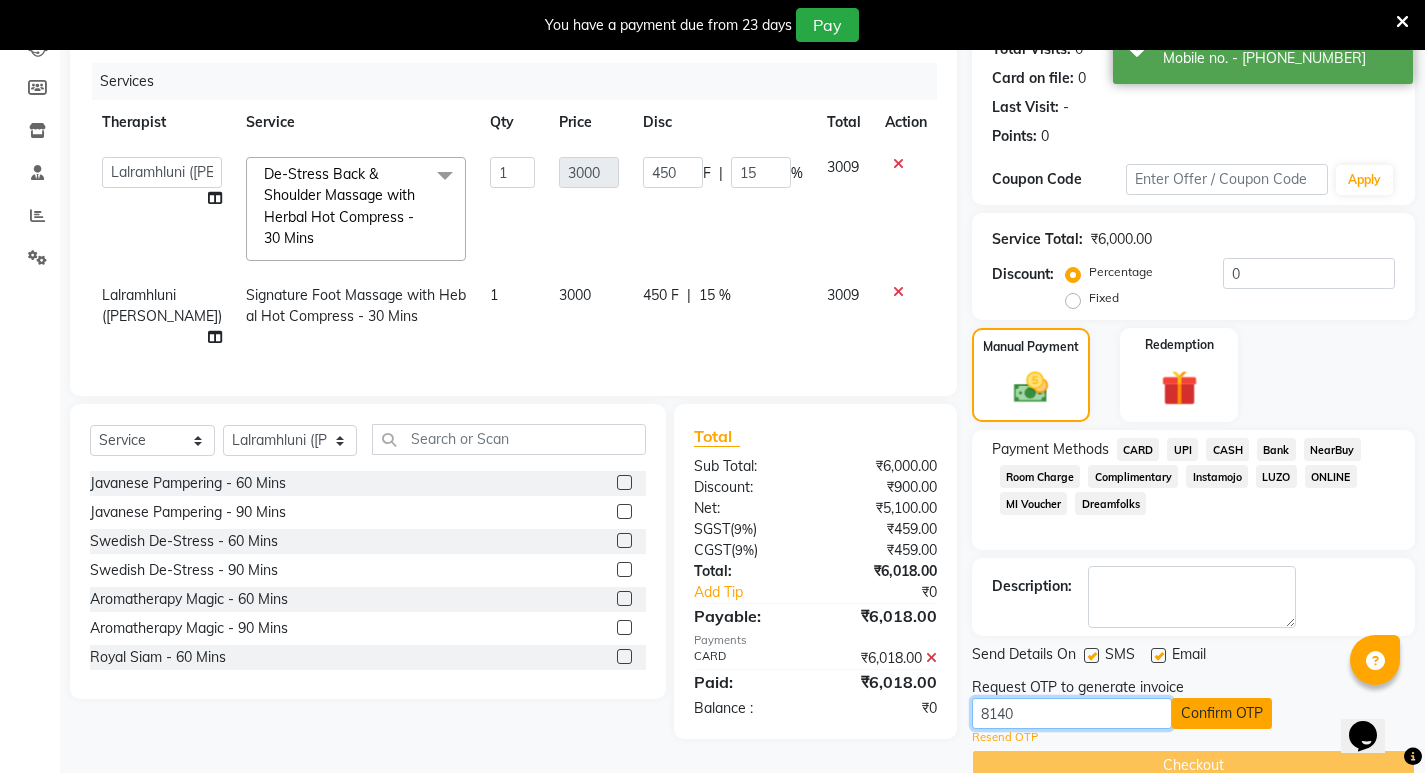type on "8140" 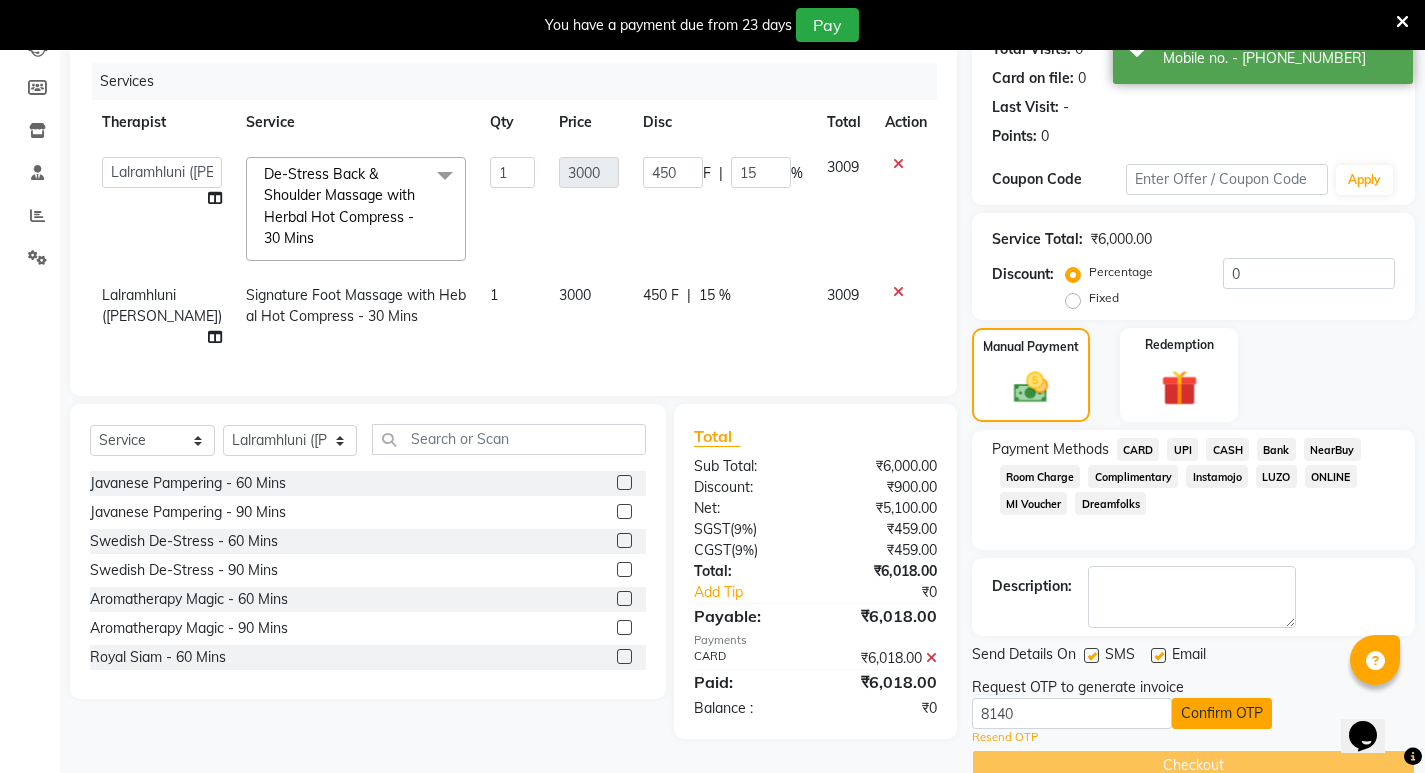 click on "Confirm OTP" 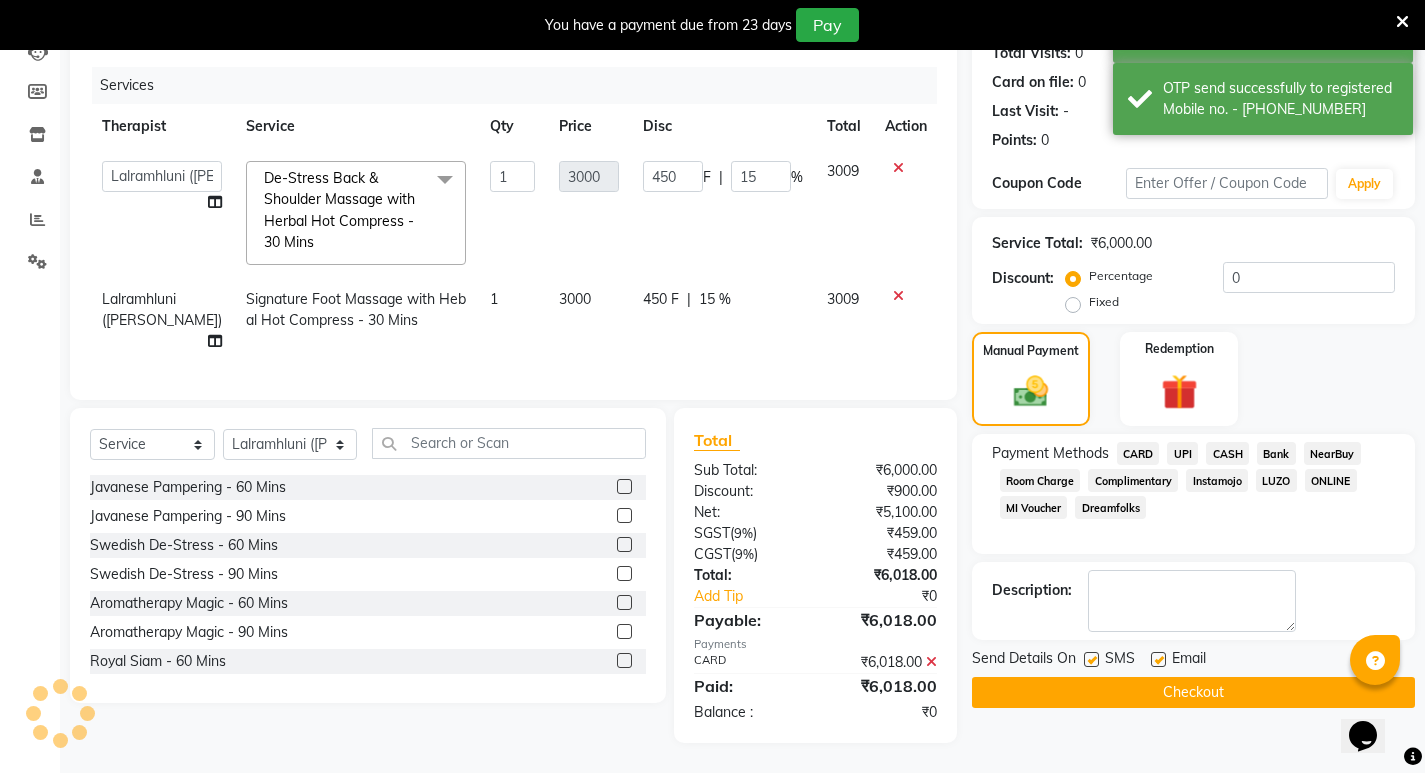 scroll, scrollTop: 225, scrollLeft: 0, axis: vertical 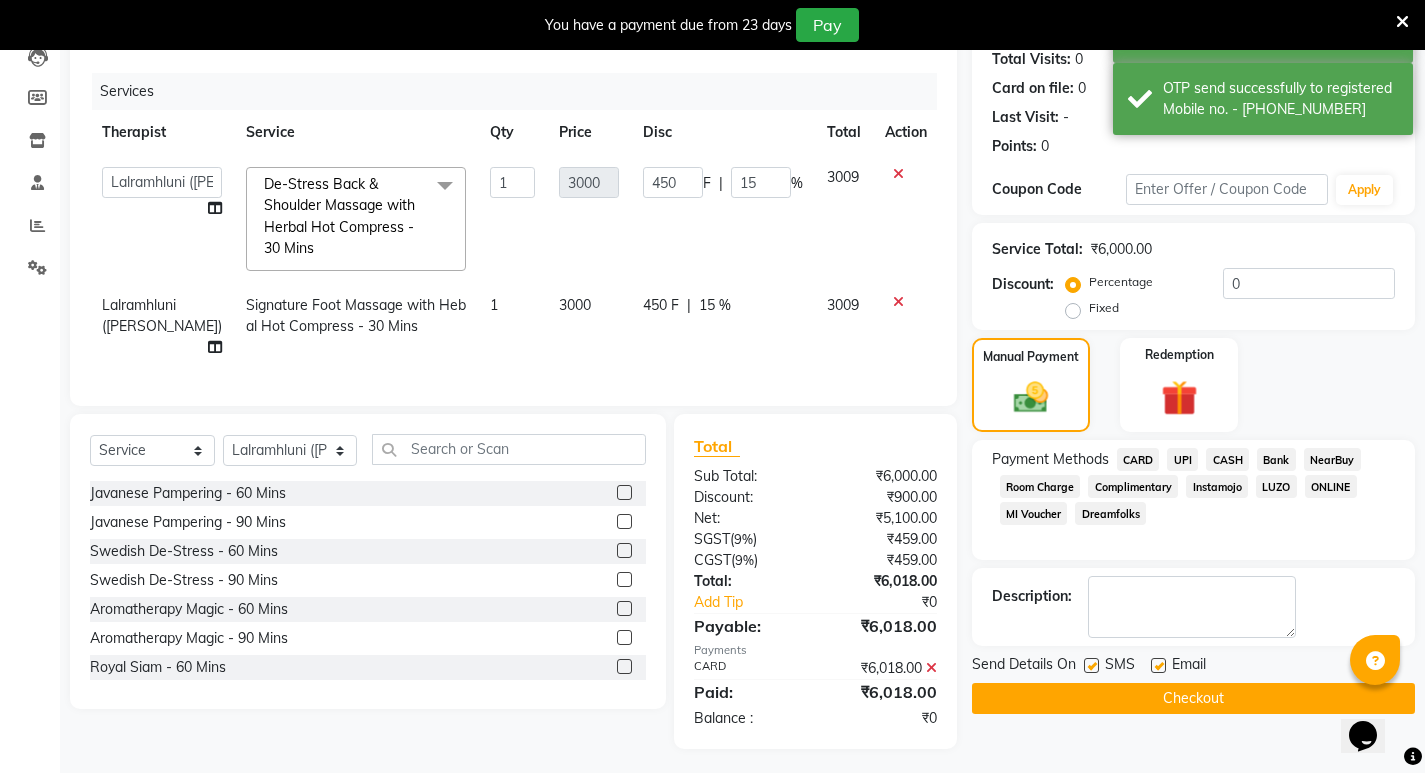 click on "Checkout" 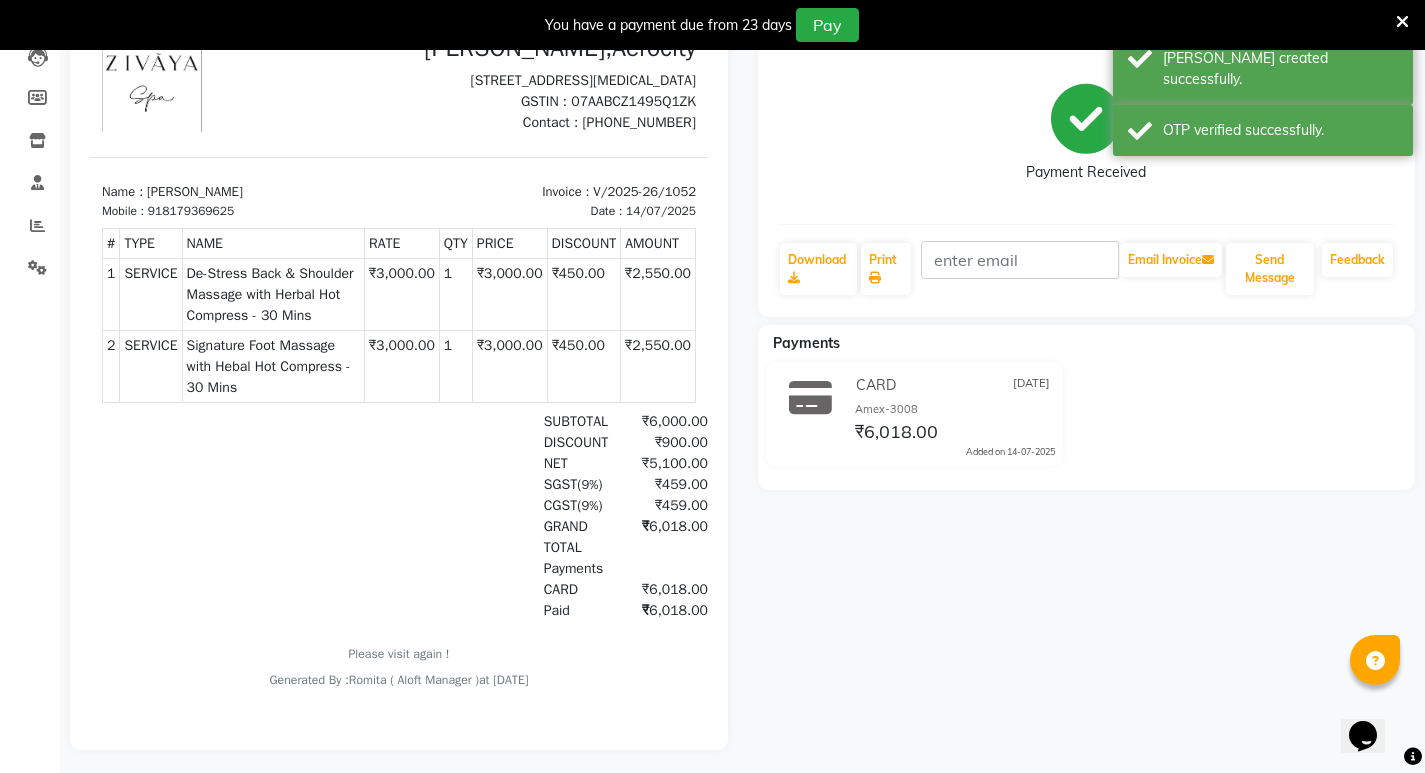 scroll, scrollTop: 0, scrollLeft: 0, axis: both 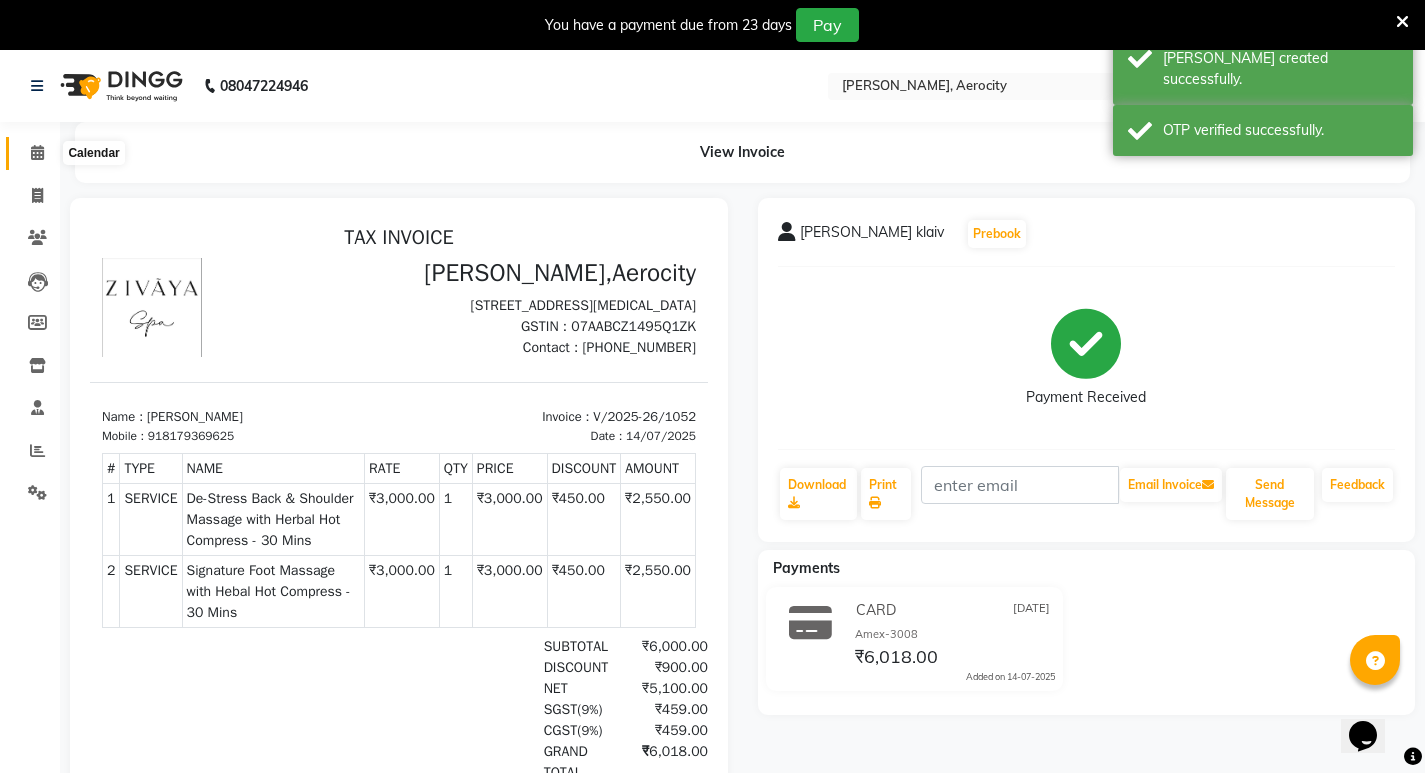 click 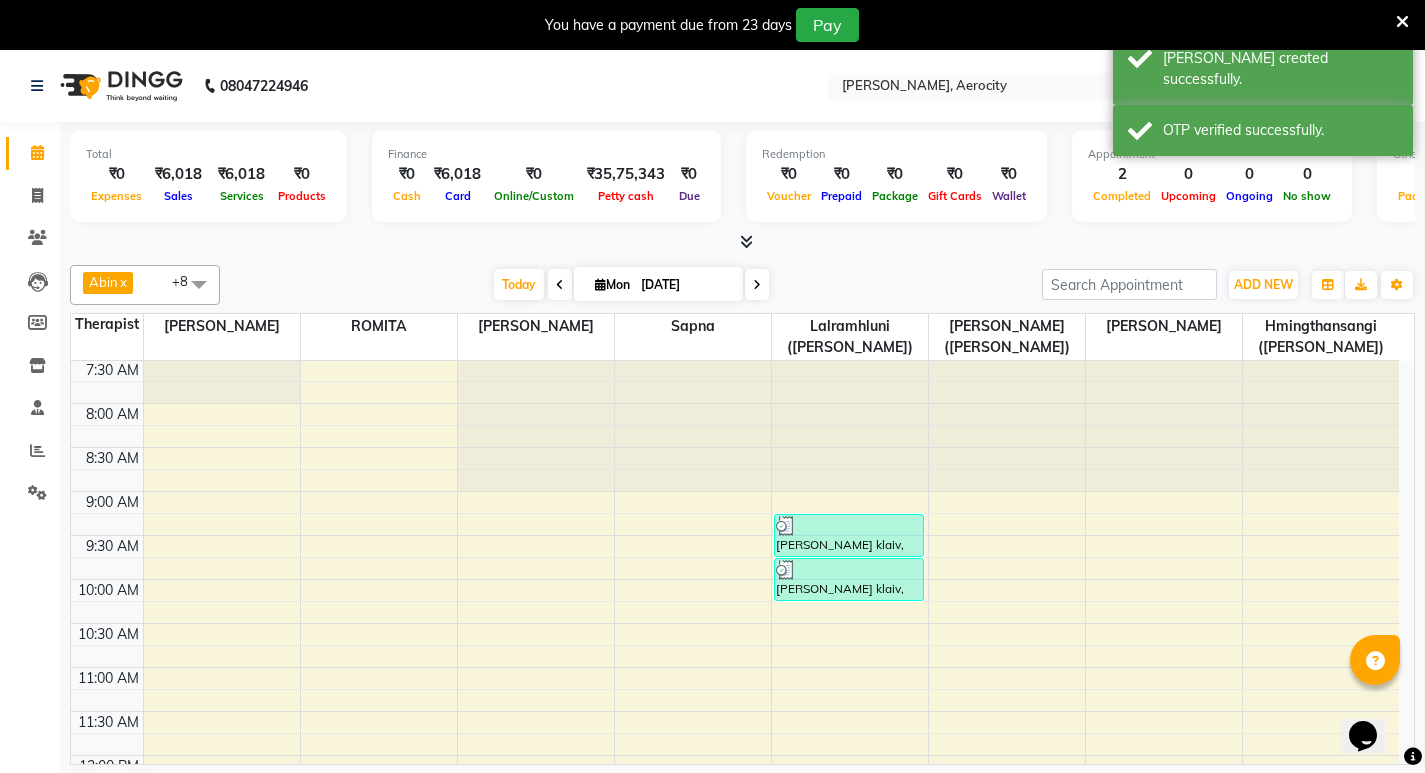 scroll, scrollTop: 0, scrollLeft: 0, axis: both 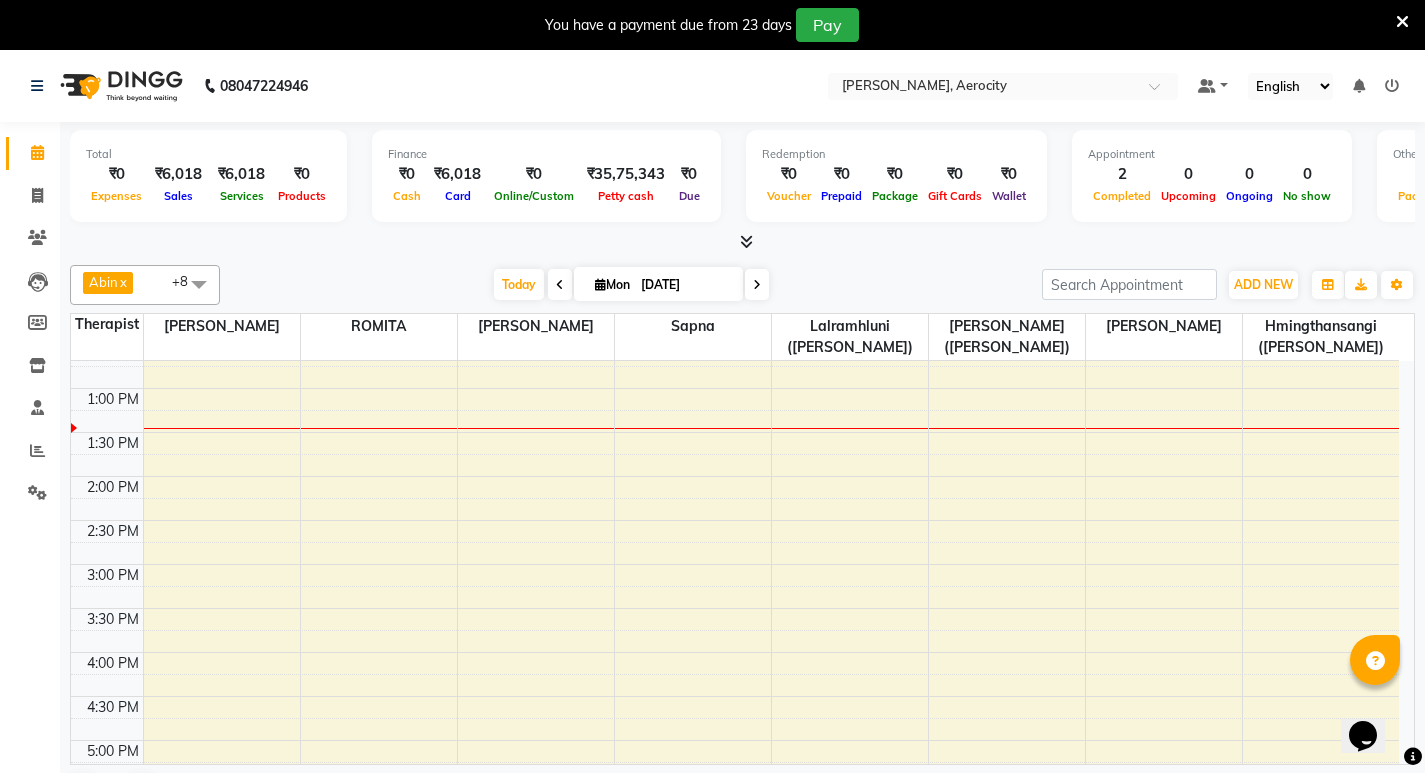 click on "7:00 AM 7:30 AM 8:00 AM 8:30 AM 9:00 AM 9:30 AM 10:00 AM 10:30 AM 11:00 AM 11:30 AM 12:00 PM 12:30 PM 1:00 PM 1:30 PM 2:00 PM 2:30 PM 3:00 PM 3:30 PM 4:00 PM 4:30 PM 5:00 PM 5:30 PM 6:00 PM 6:30 PM 7:00 PM 7:30 PM 8:00 PM 8:30 PM 9:00 PM 9:30 PM 10:00 PM 10:30 PM 11:00 PM 11:30 PM     Ranjeet klaiv, TK01, 09:15 AM-09:45 AM, Signature Foot Massage with Hebal Hot Compress - 30 Mins     Ranjeet klaiv, TK01, 09:45 AM-10:15 AM, De-Stress Back & Shoulder Massage with Herbal Hot Compress - 30 Mins" at bounding box center (735, 608) 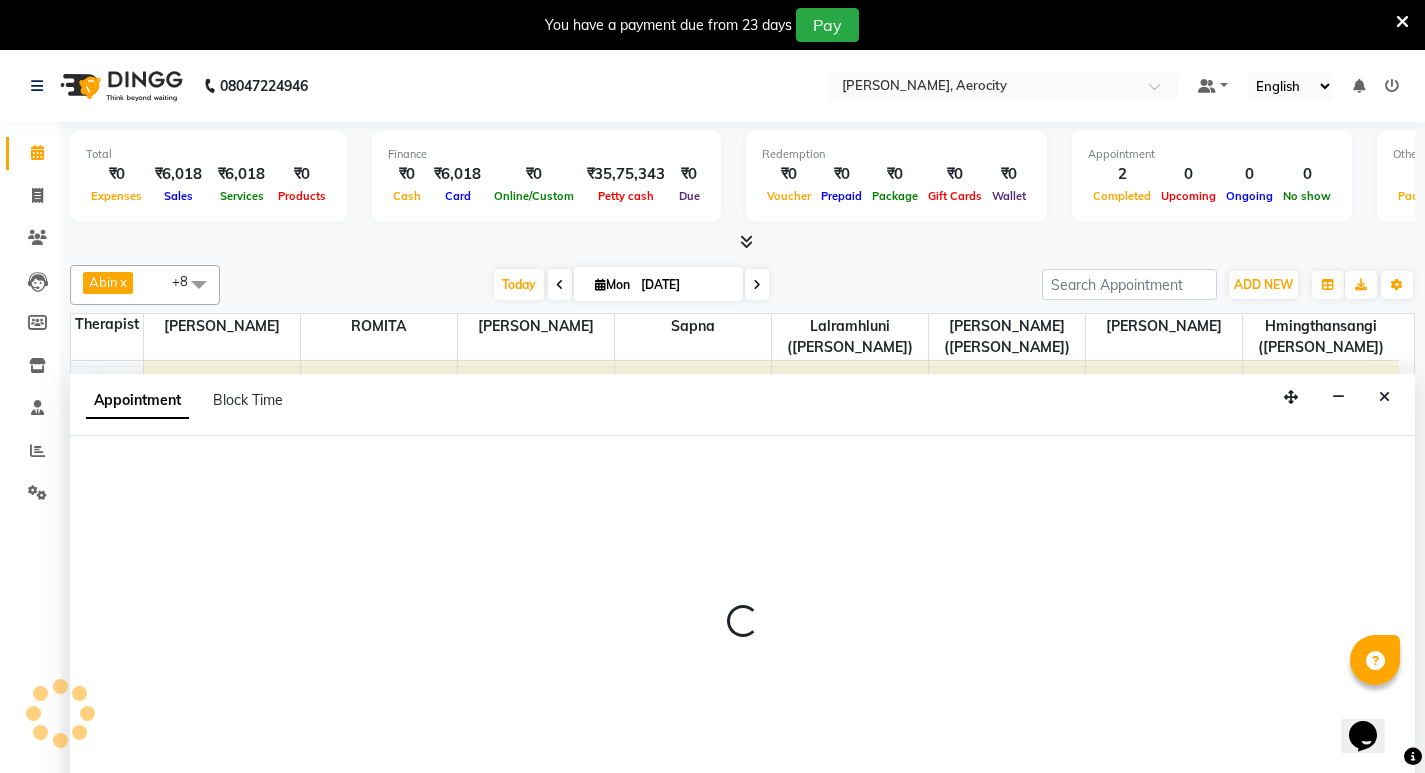select on "48454" 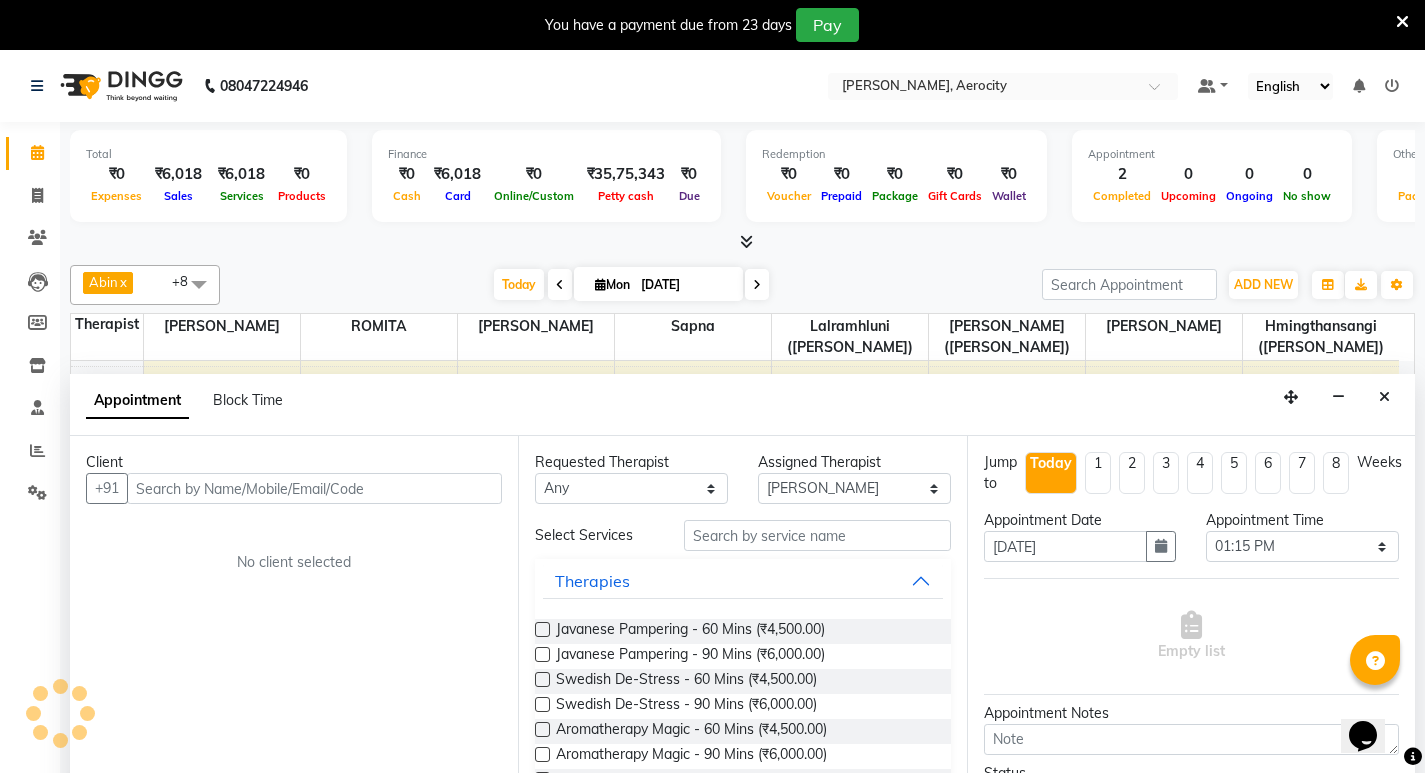 scroll, scrollTop: 51, scrollLeft: 0, axis: vertical 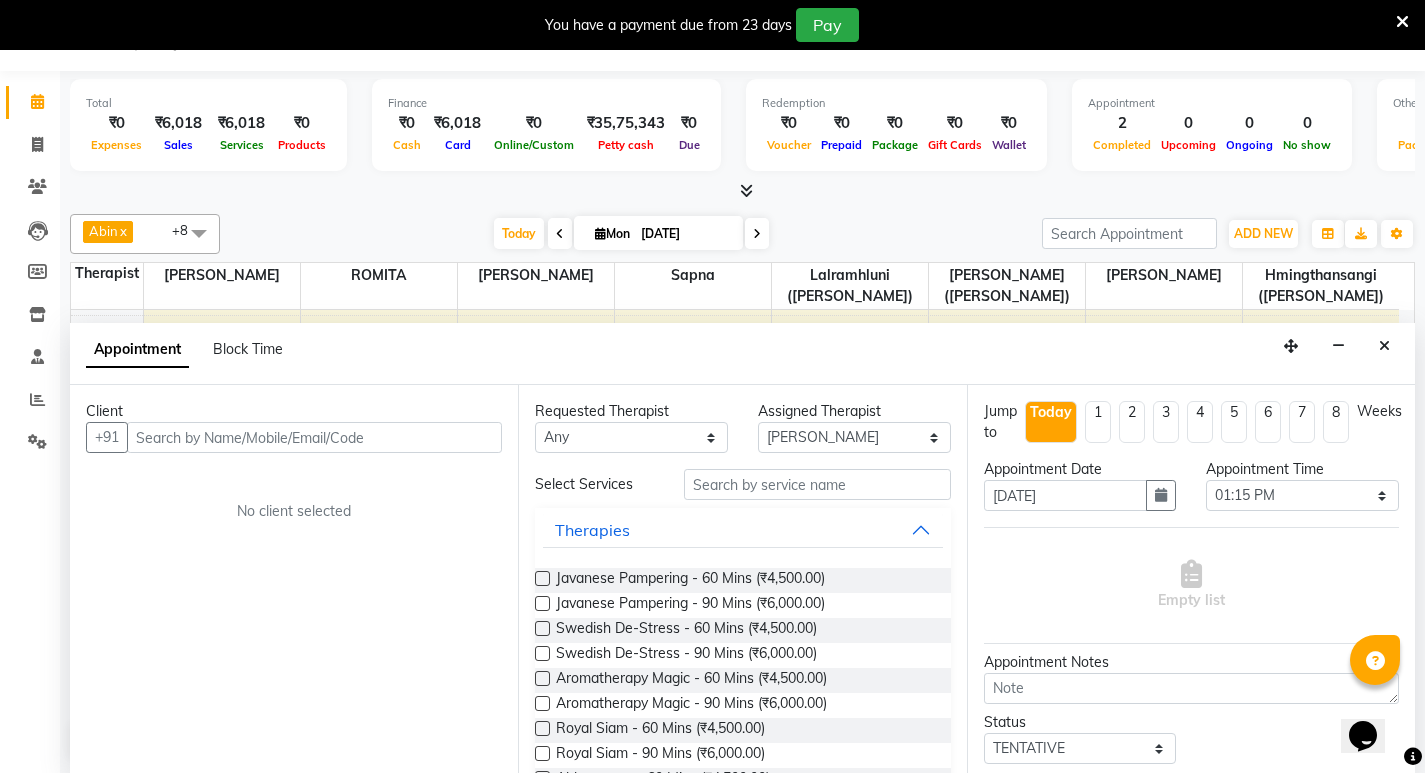 click at bounding box center (314, 437) 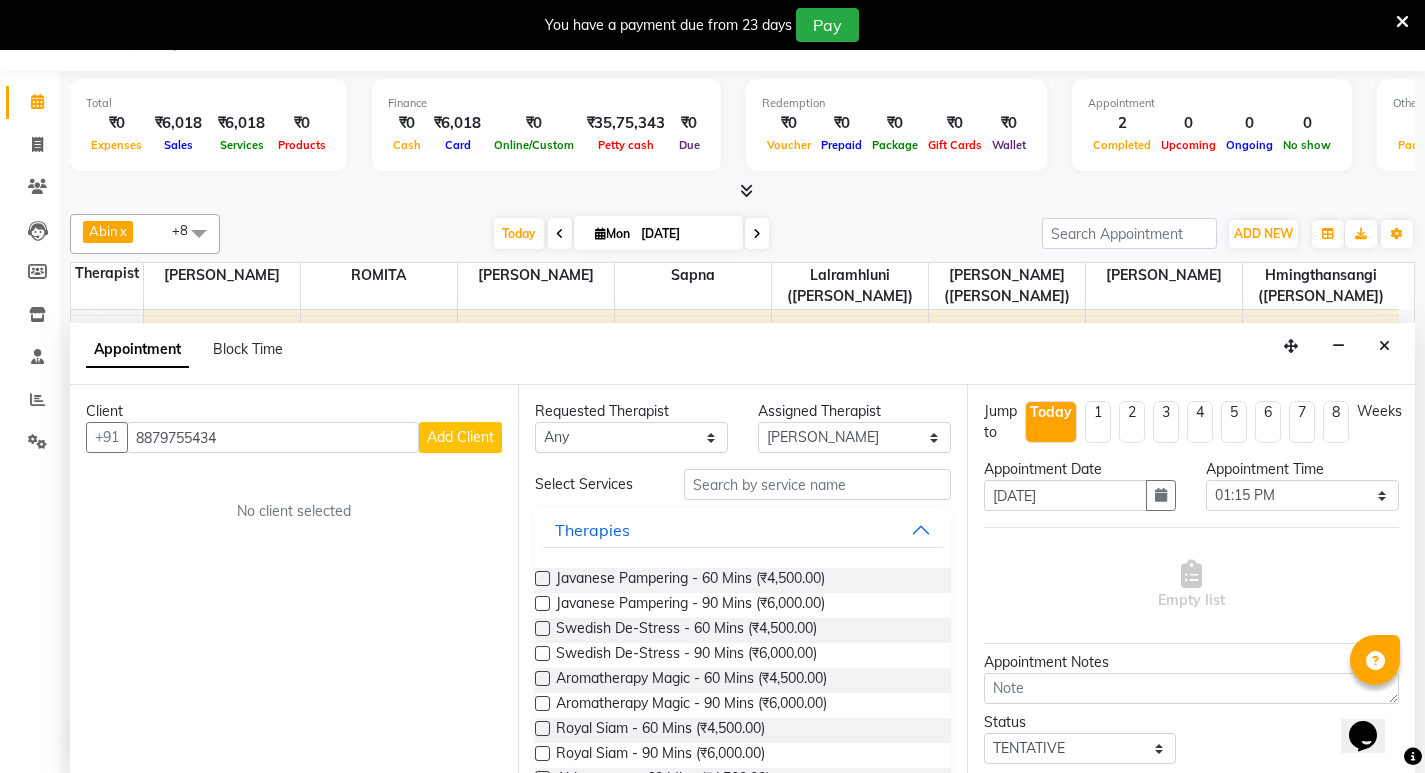 click on "8879755434" at bounding box center [273, 437] 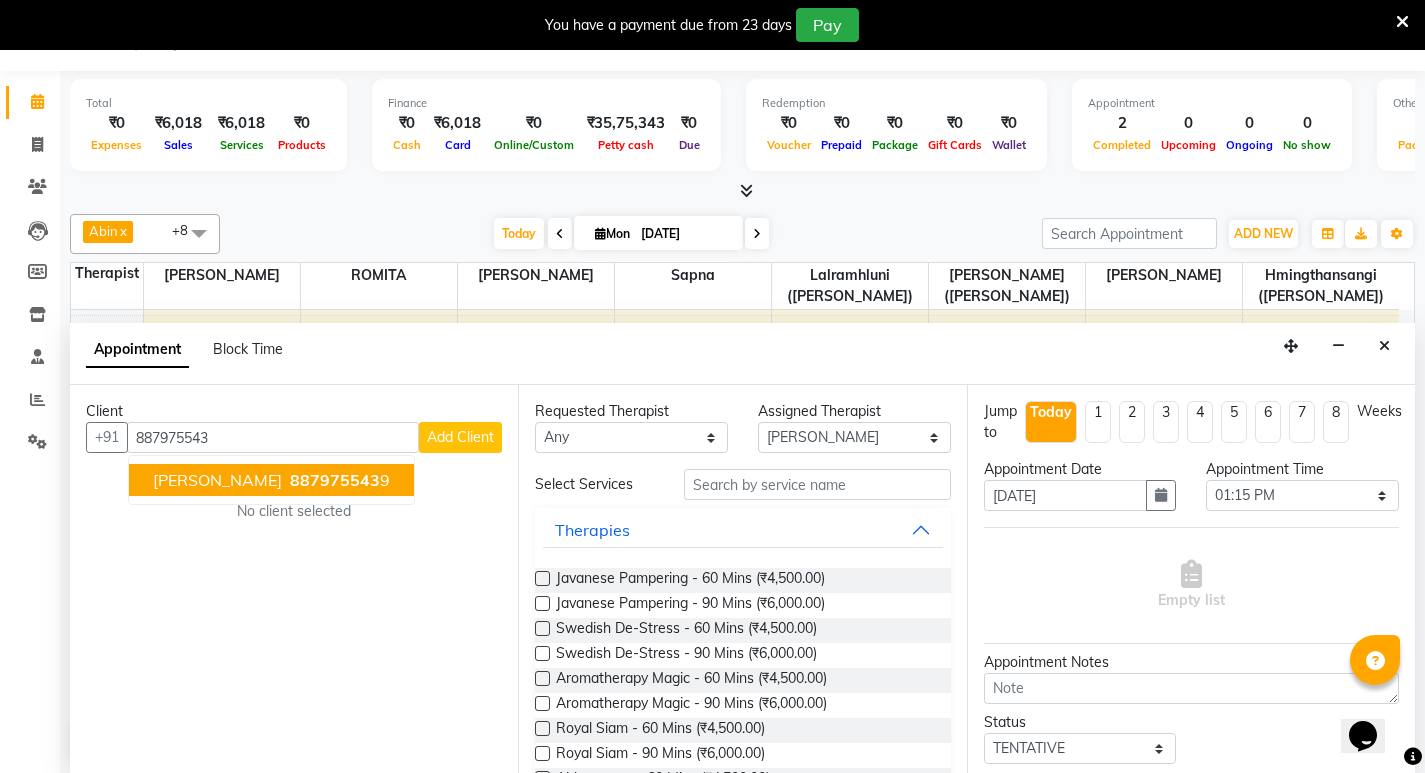 click on "Girish Kale" at bounding box center [217, 480] 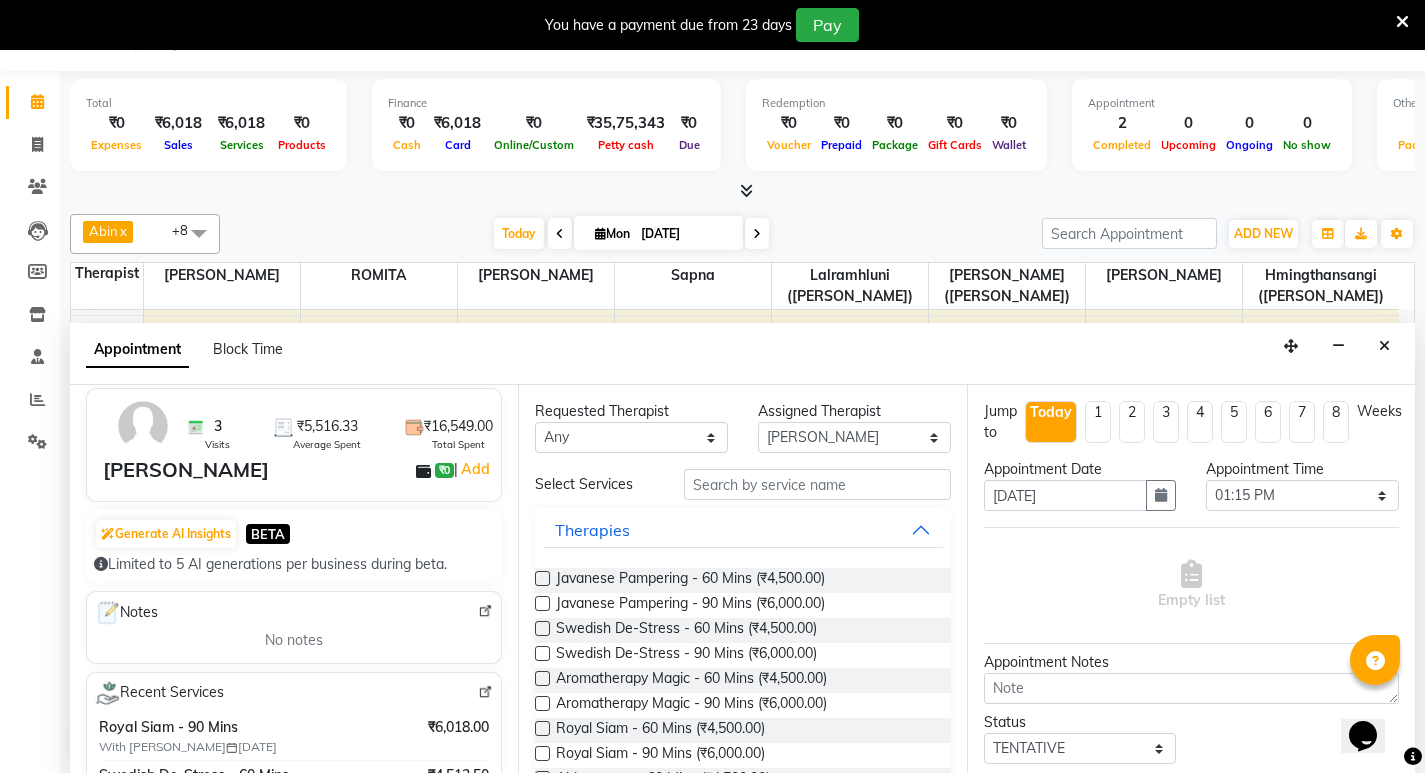scroll, scrollTop: 200, scrollLeft: 0, axis: vertical 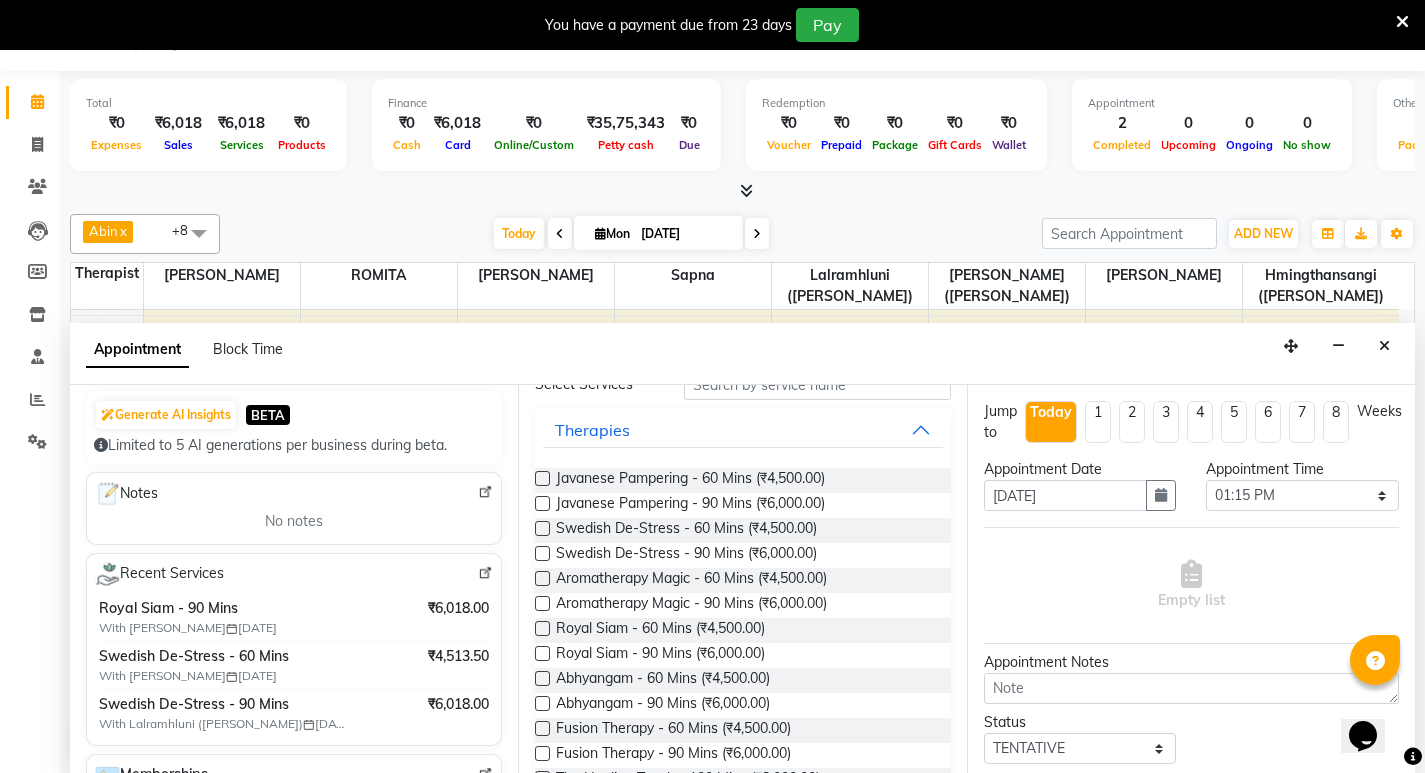 type on "8879755439" 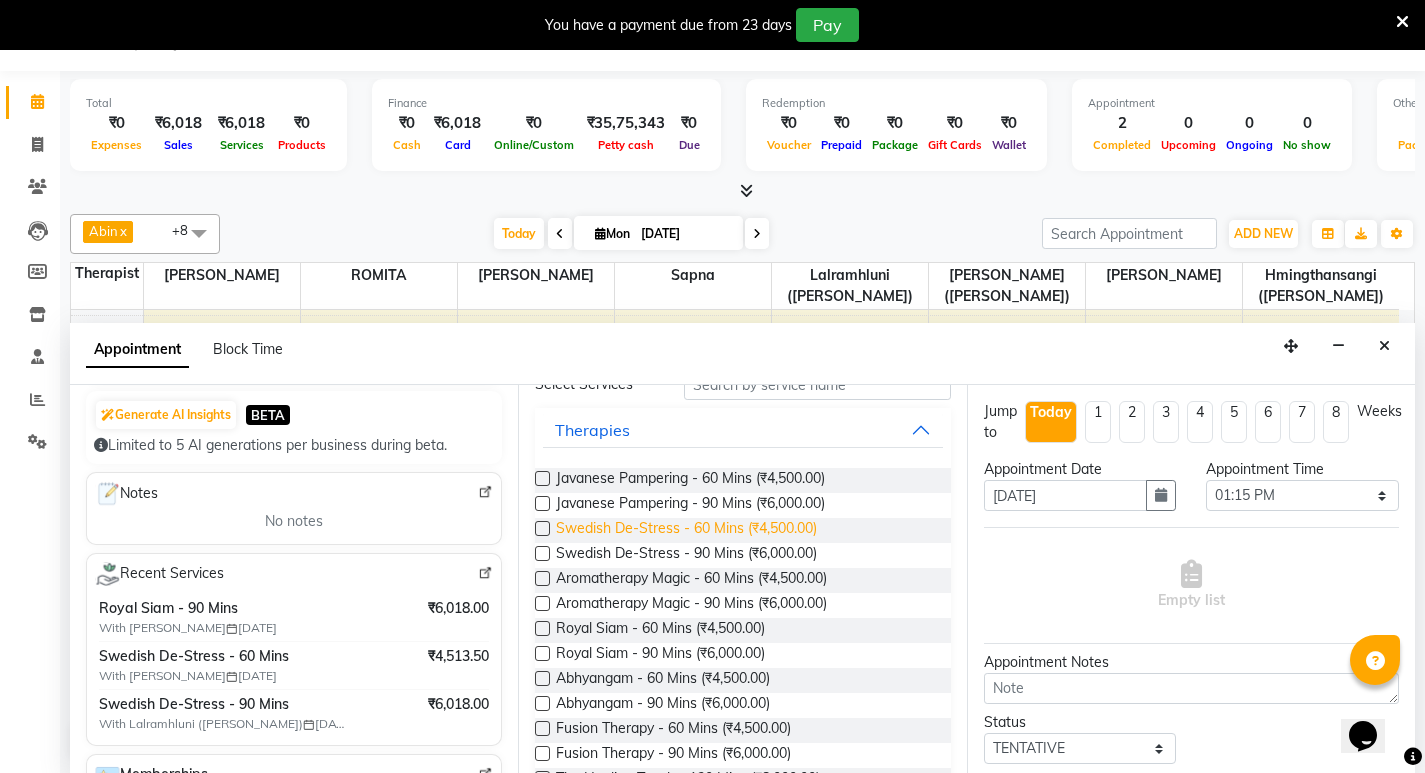 click on "Swedish De-Stress - 60 Mins (₹4,500.00)" at bounding box center (686, 530) 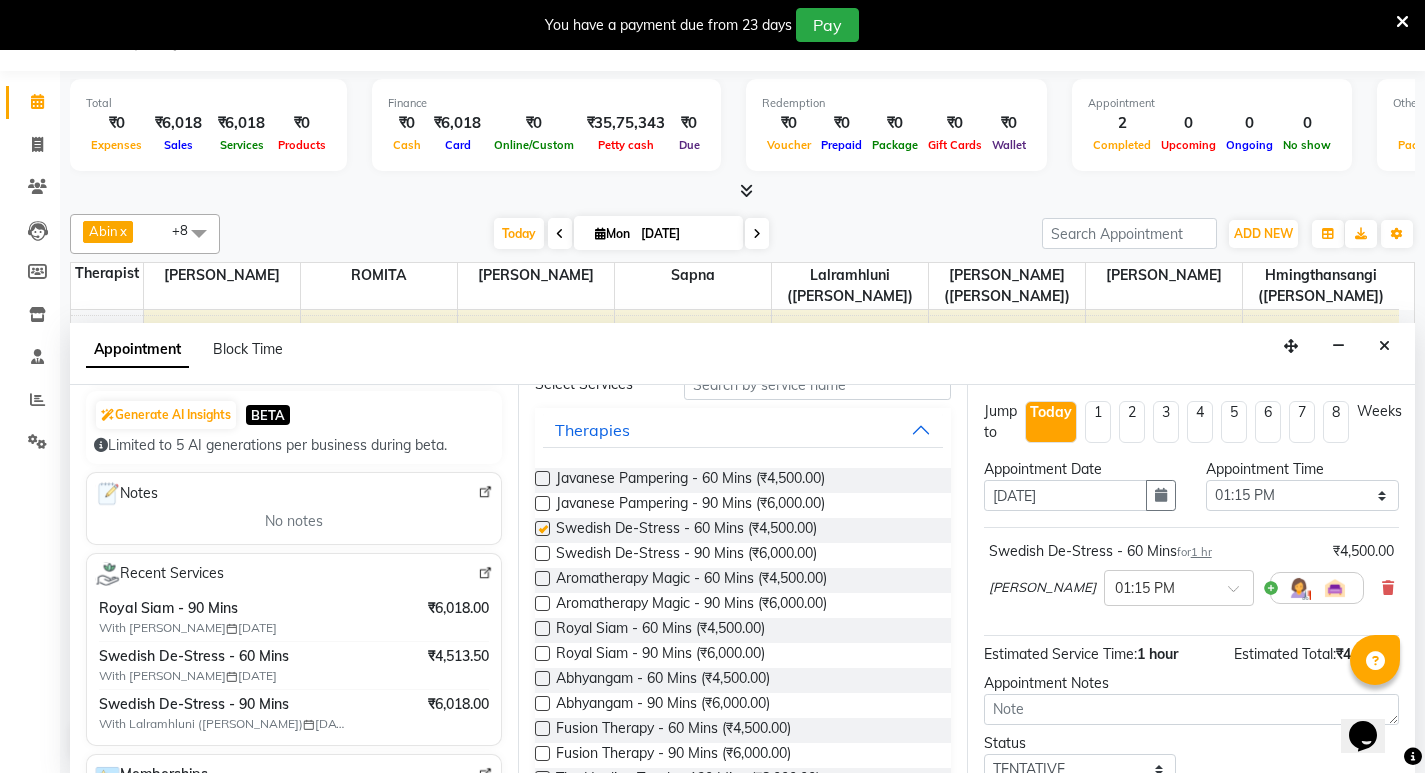 checkbox on "false" 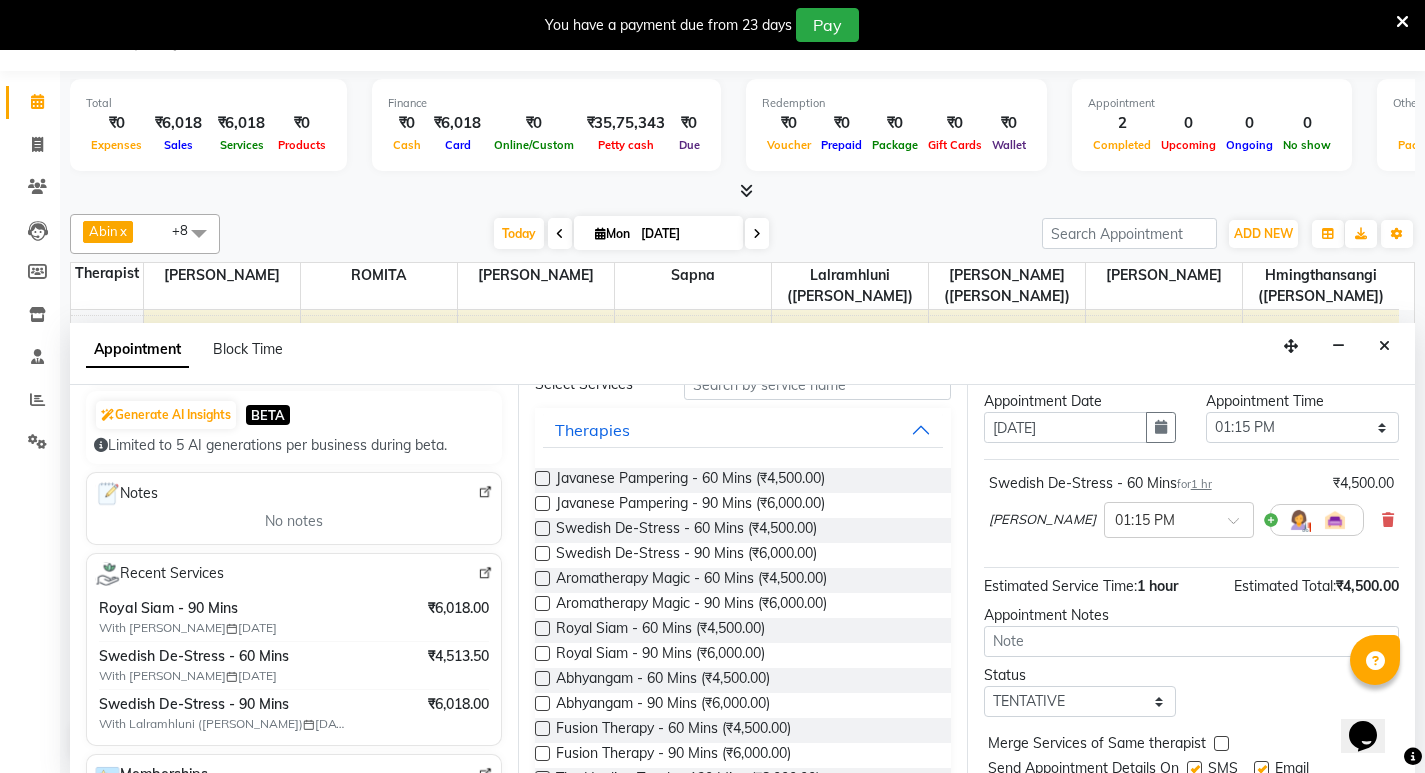 scroll, scrollTop: 138, scrollLeft: 0, axis: vertical 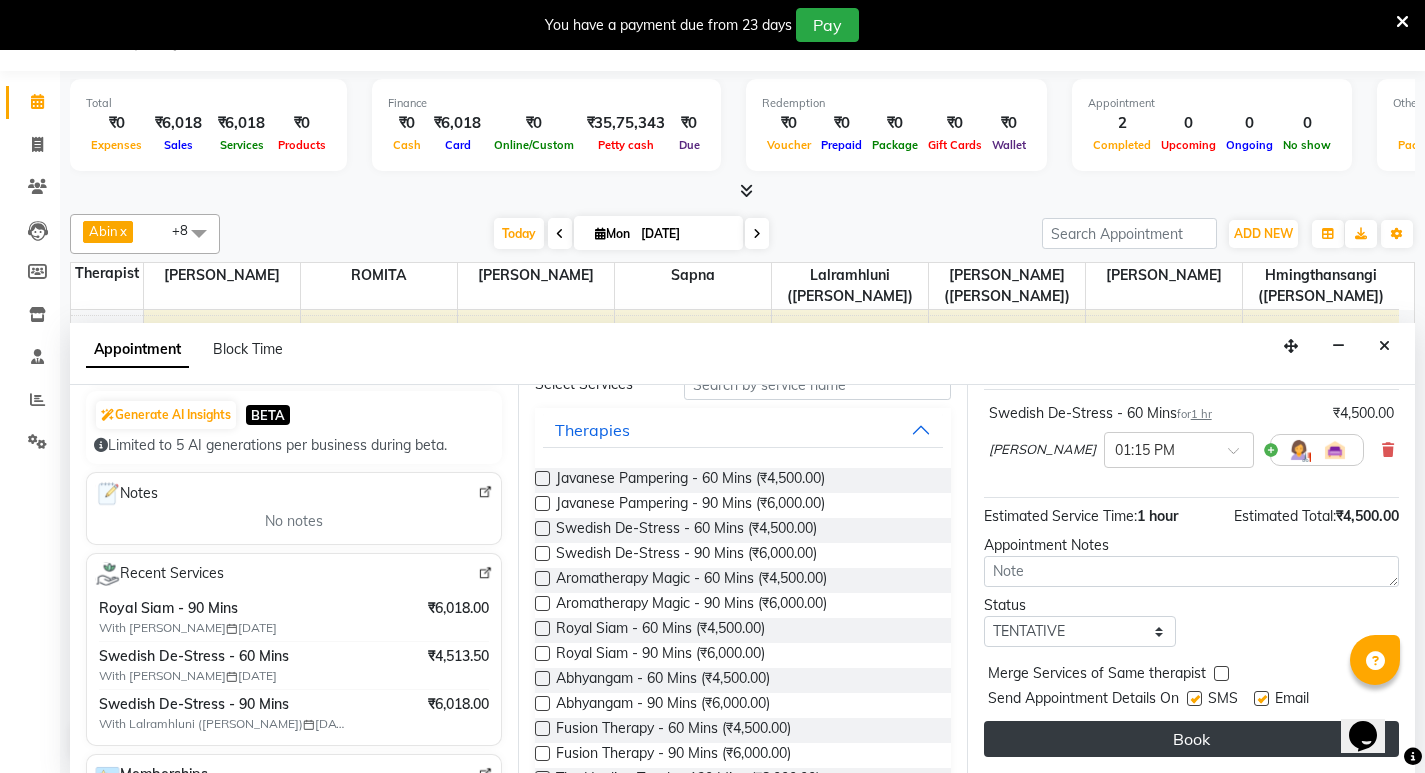 click on "Book" at bounding box center (1191, 739) 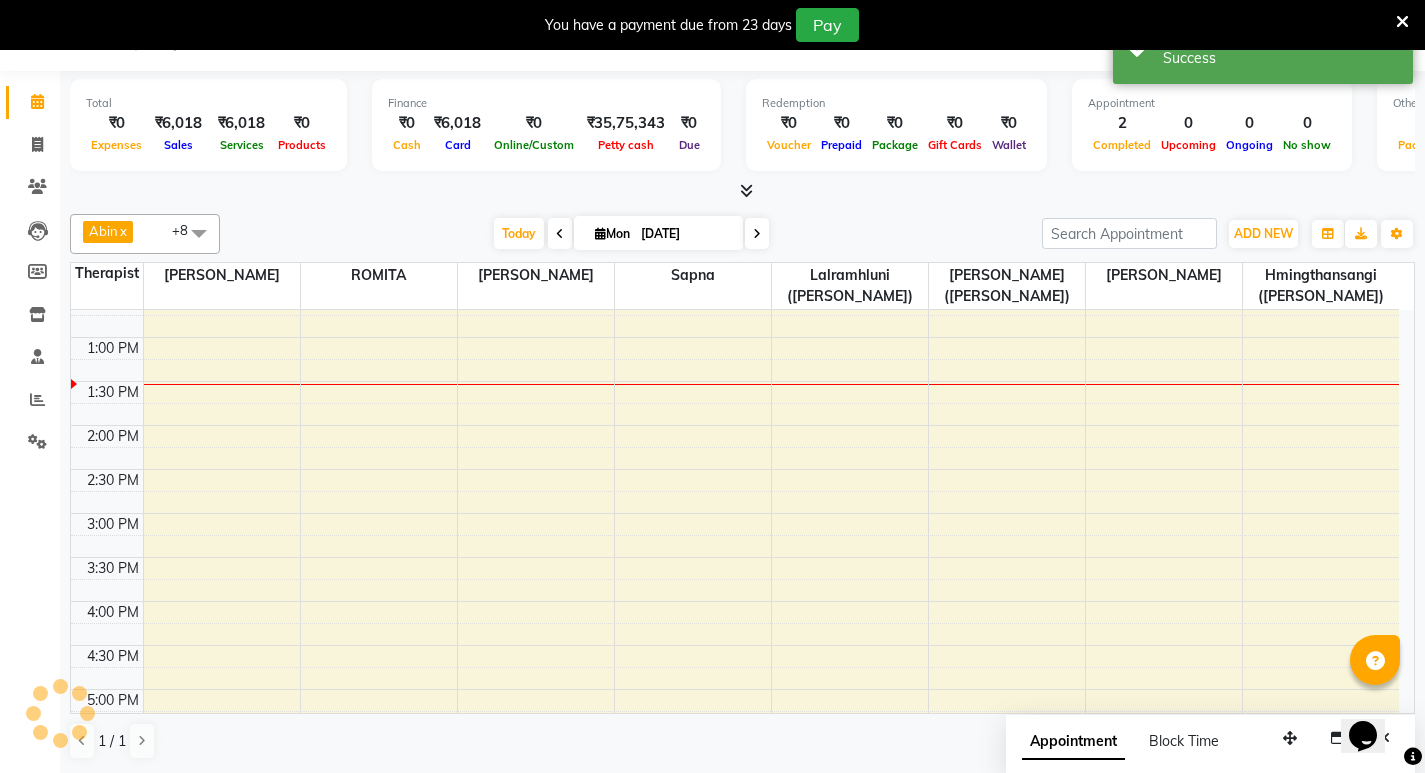 scroll, scrollTop: 0, scrollLeft: 0, axis: both 